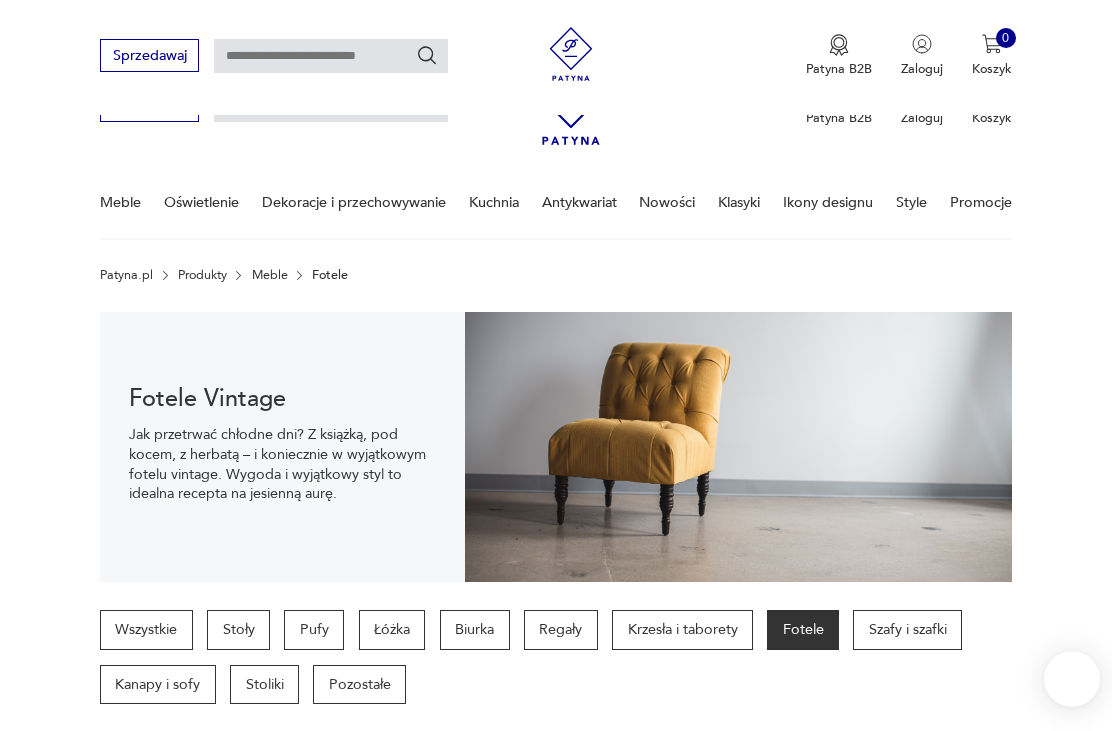 scroll, scrollTop: 393, scrollLeft: 0, axis: vertical 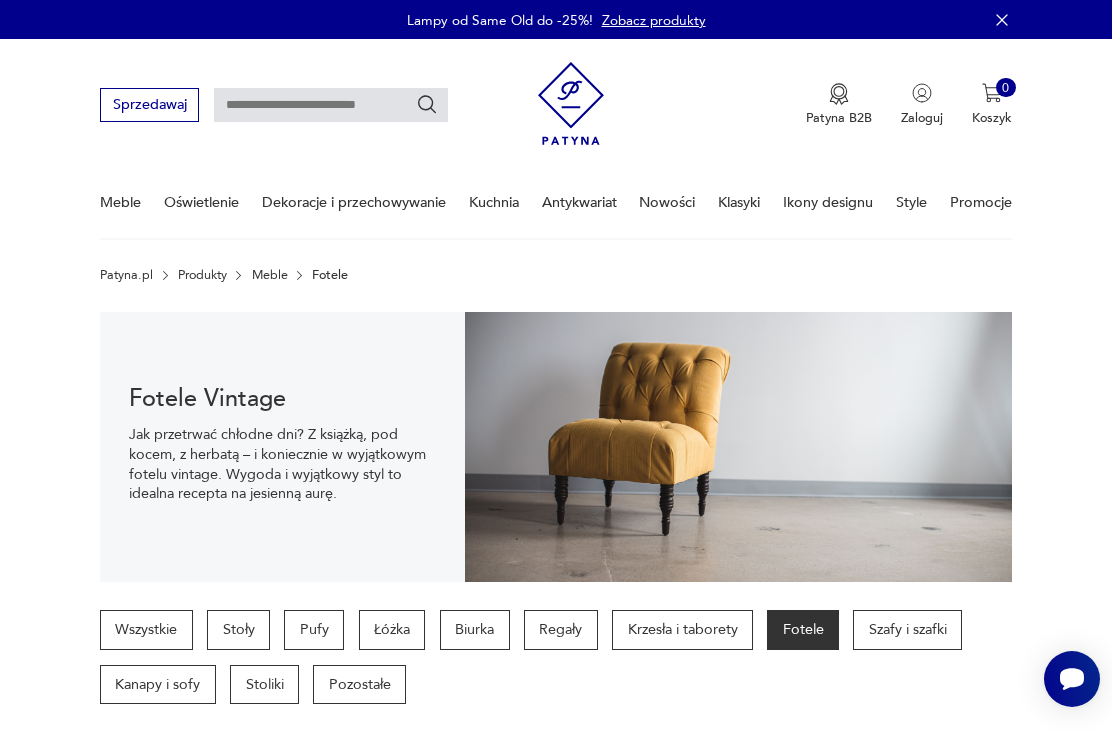 click at bounding box center [331, 105] 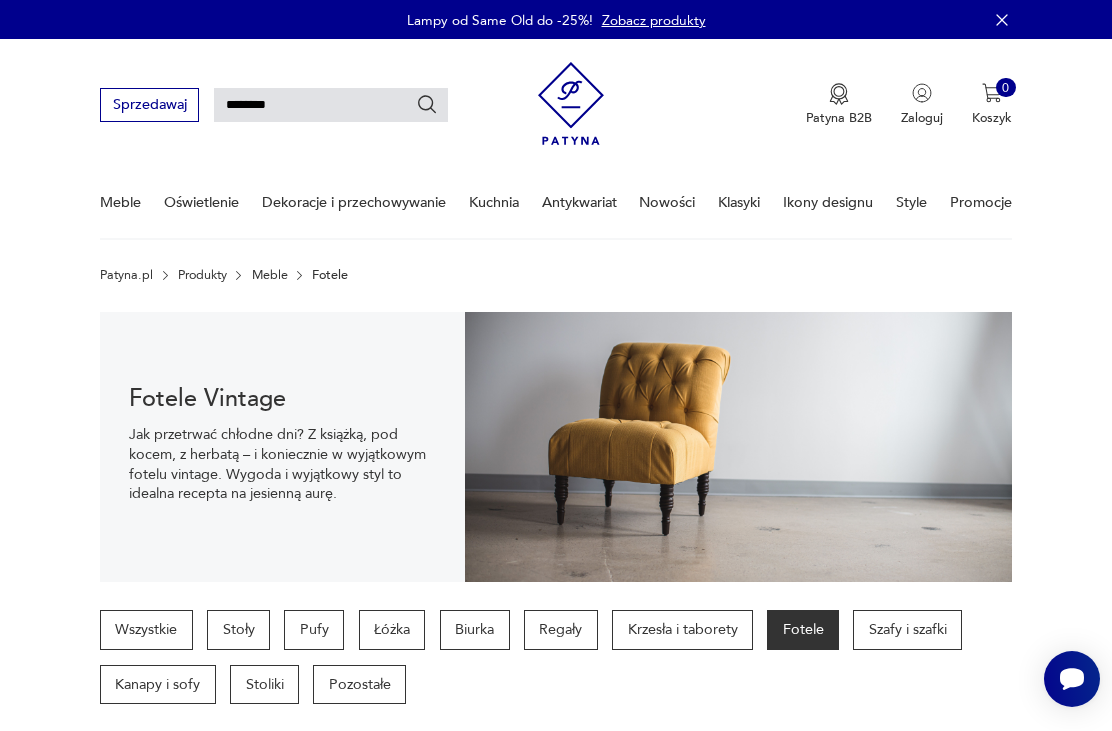 click at bounding box center [427, 105] 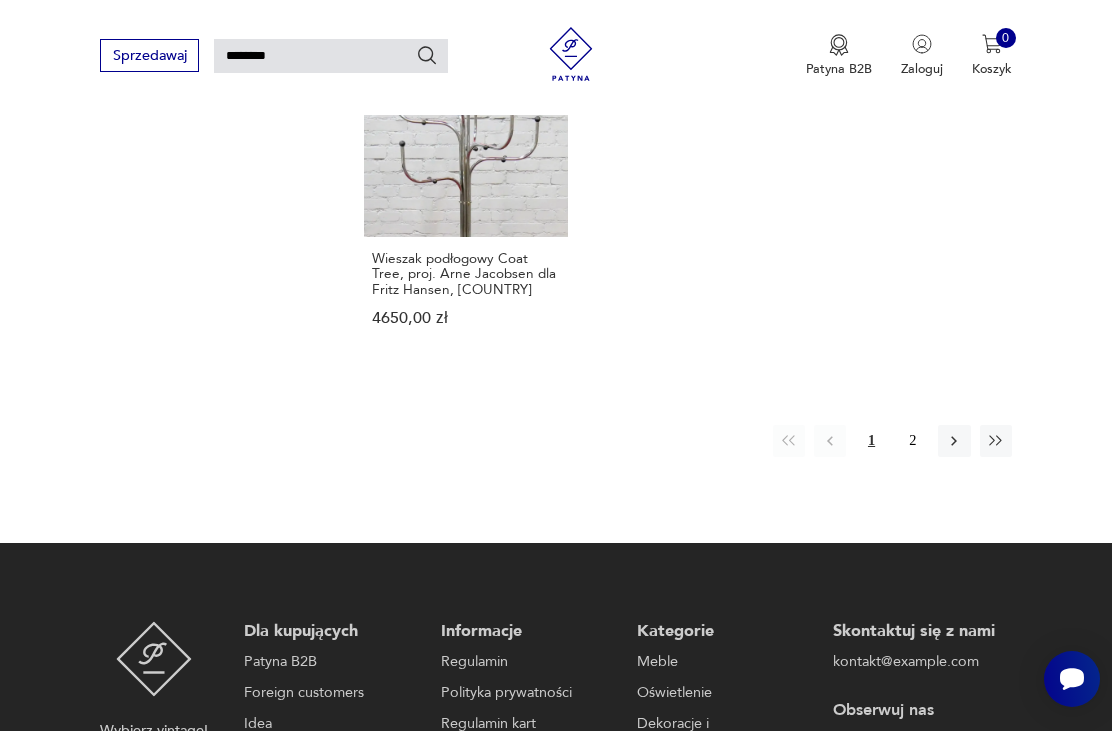 scroll, scrollTop: 2280, scrollLeft: 0, axis: vertical 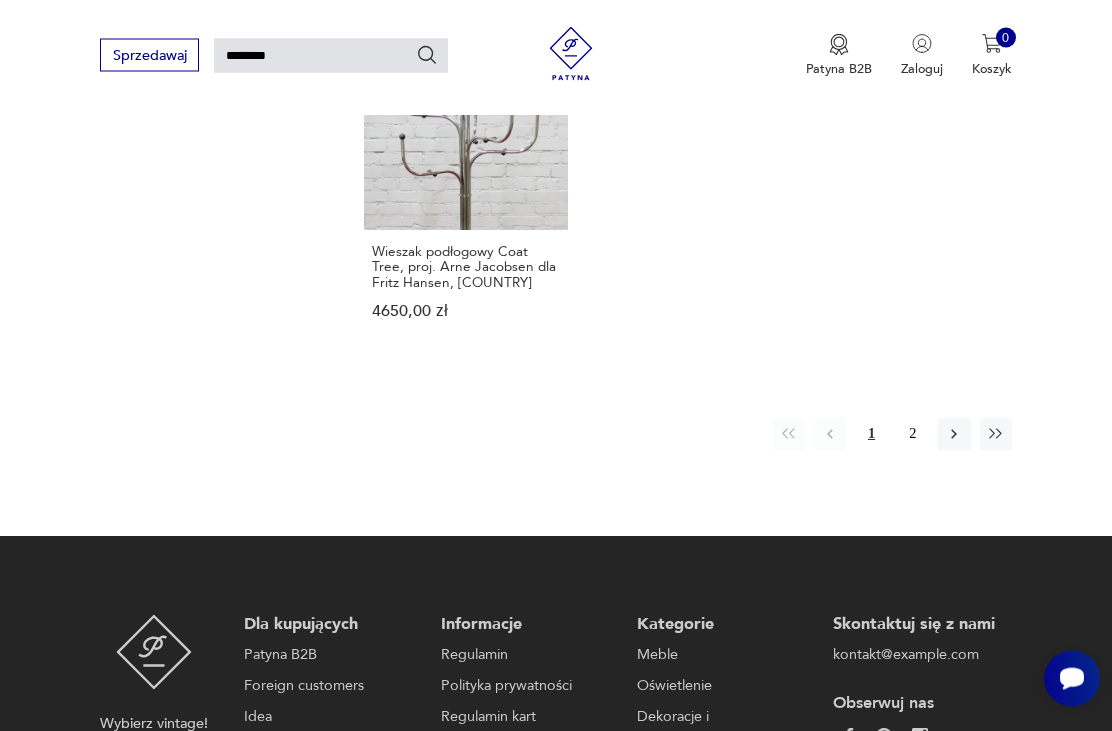click on "2" at bounding box center [913, 435] 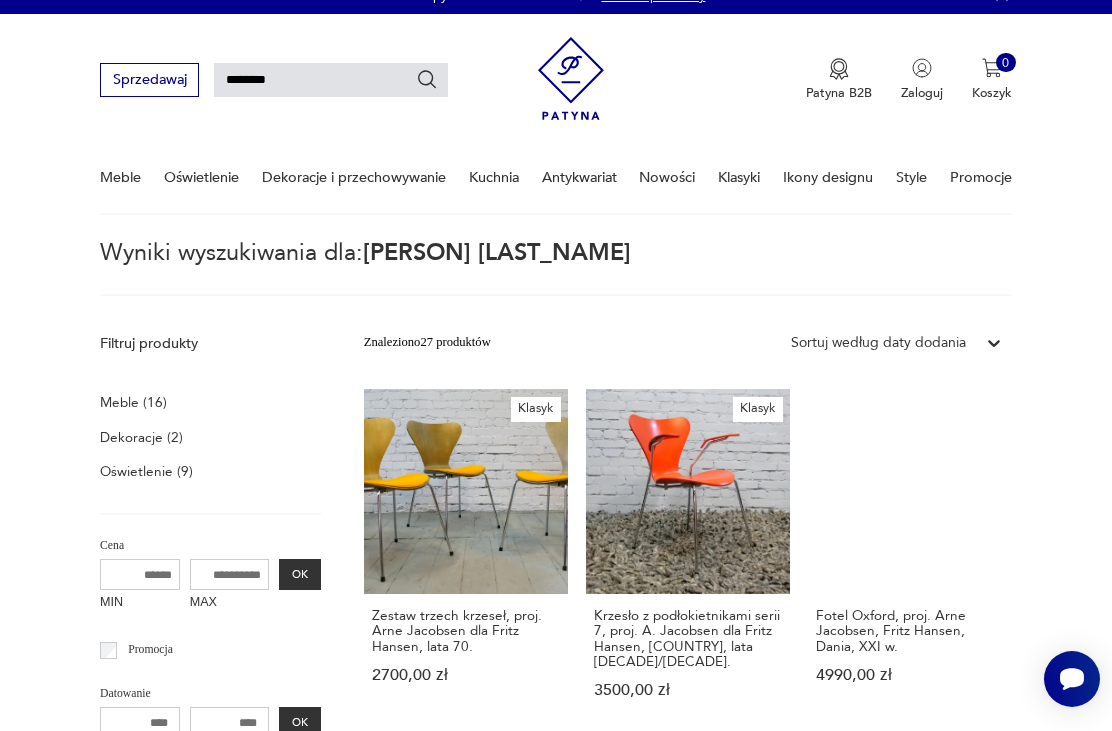 scroll, scrollTop: 0, scrollLeft: 0, axis: both 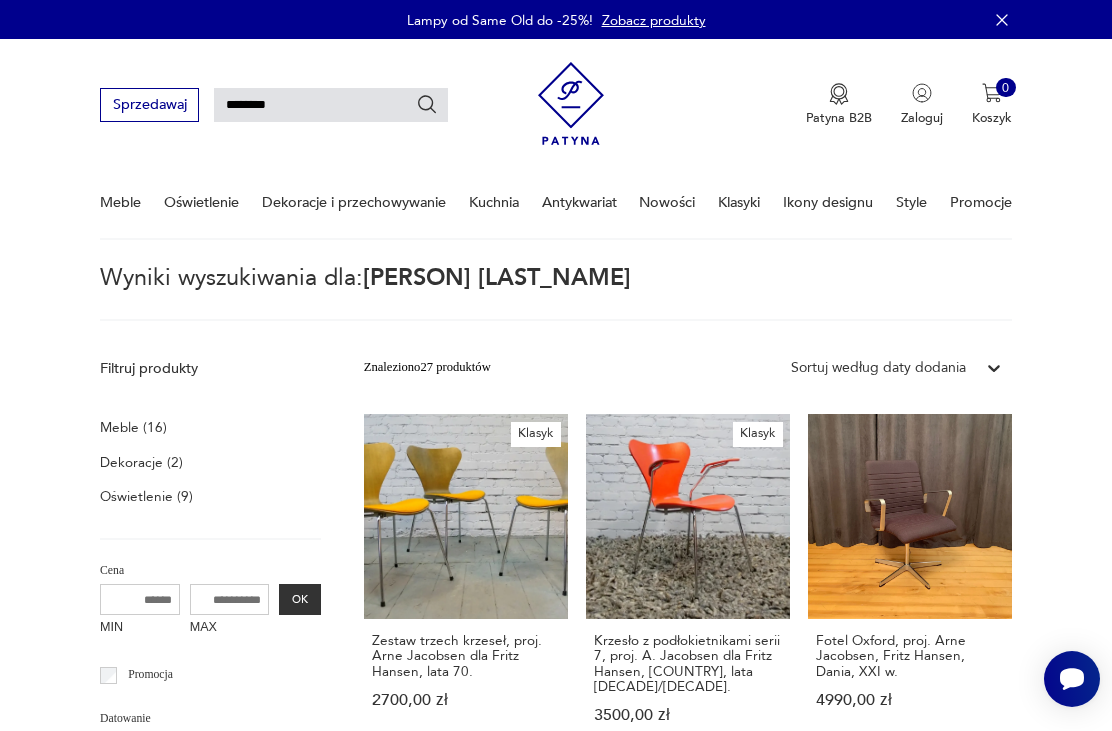 click on "********" at bounding box center (331, 105) 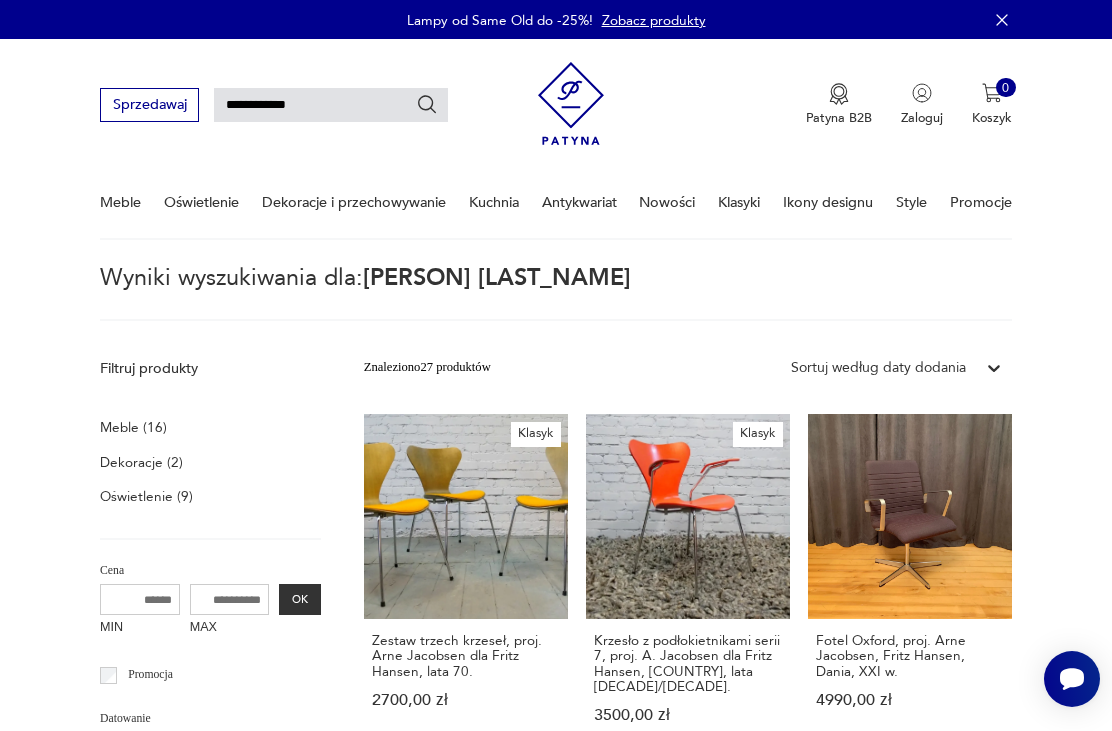 click at bounding box center [427, 105] 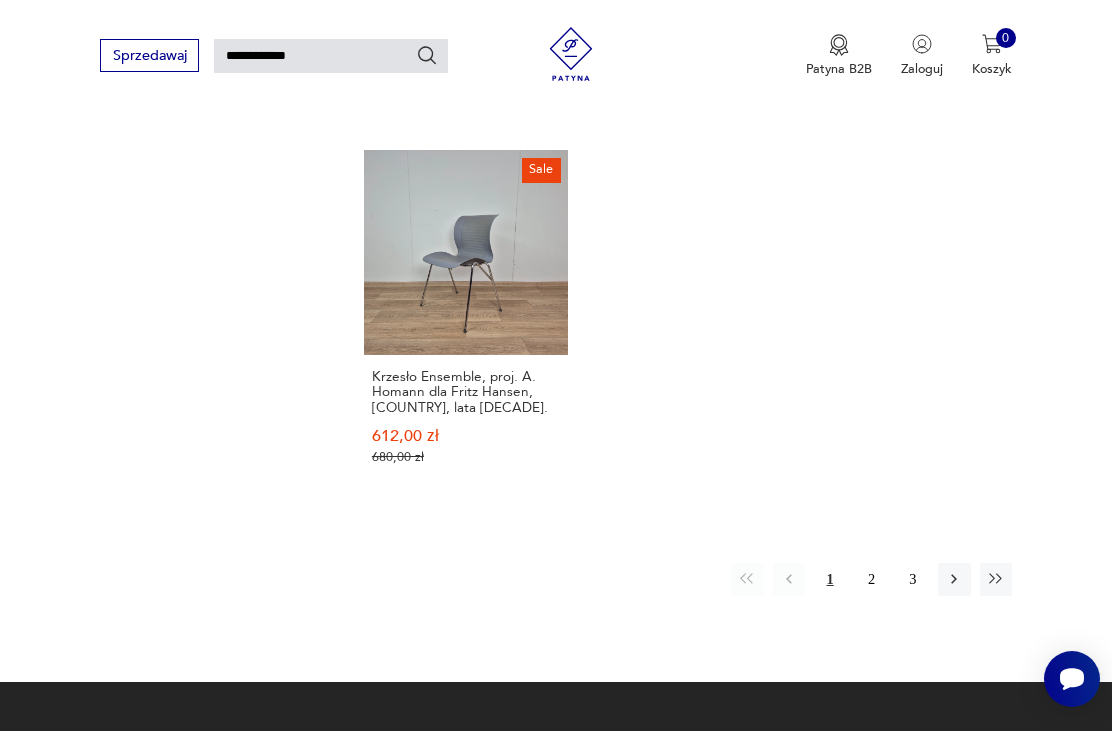 scroll, scrollTop: 2145, scrollLeft: 0, axis: vertical 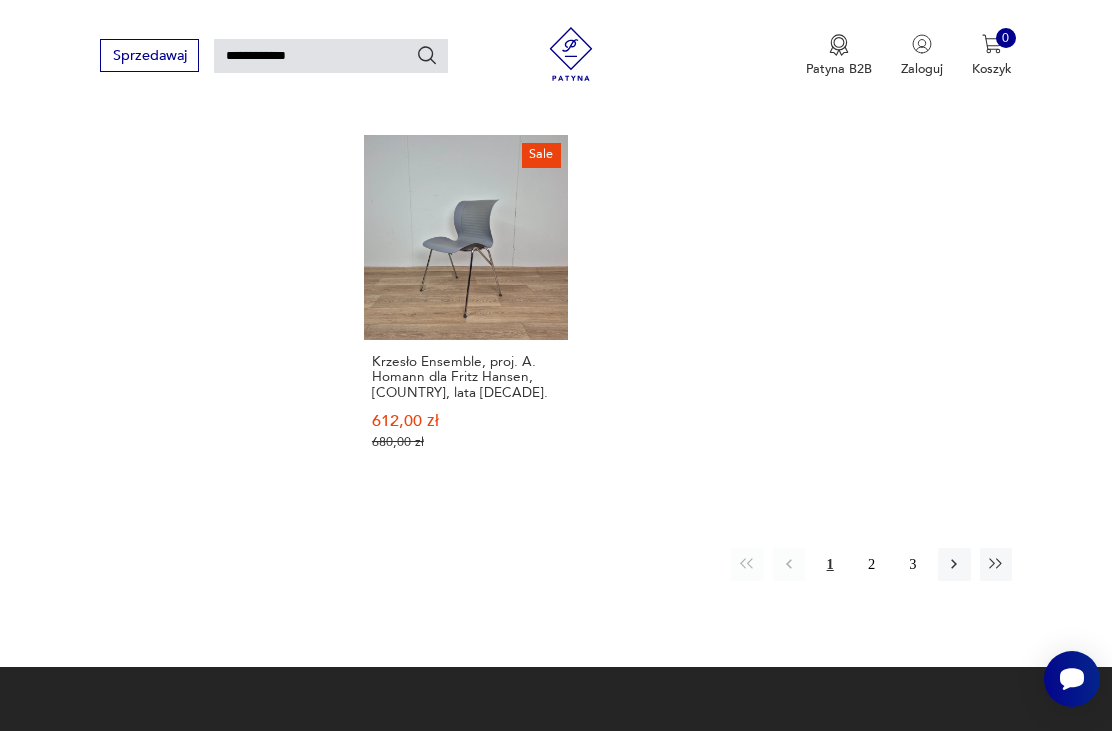 click on "2" at bounding box center [871, 564] 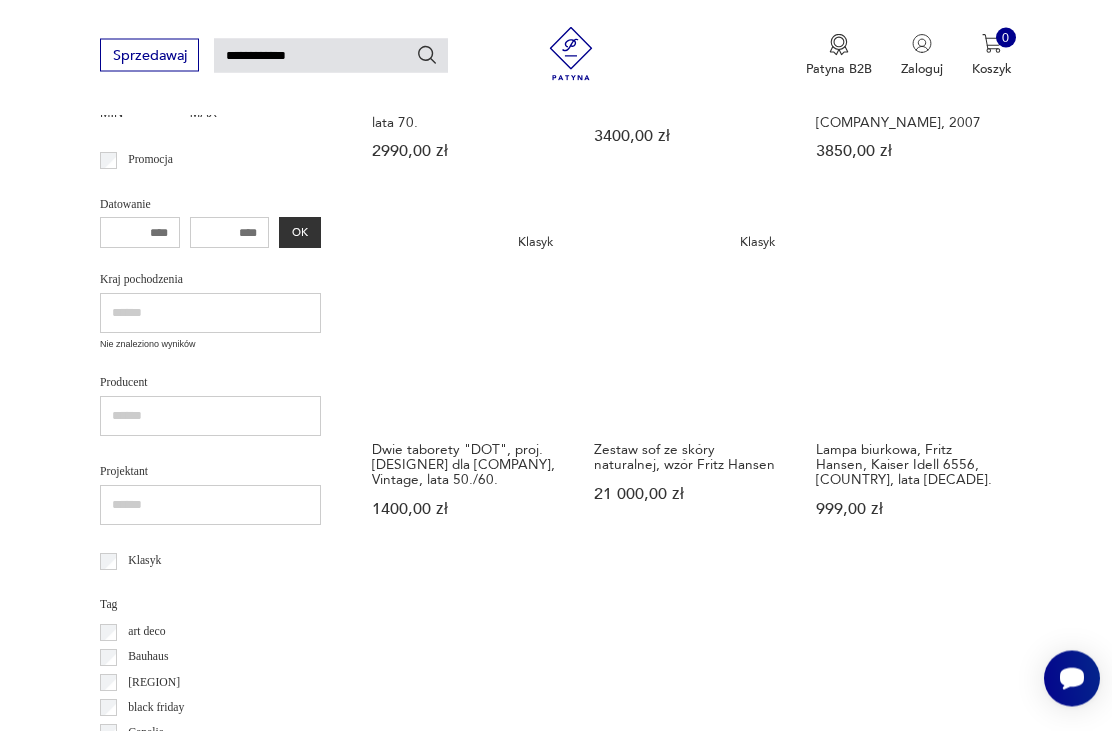 scroll, scrollTop: 557, scrollLeft: 0, axis: vertical 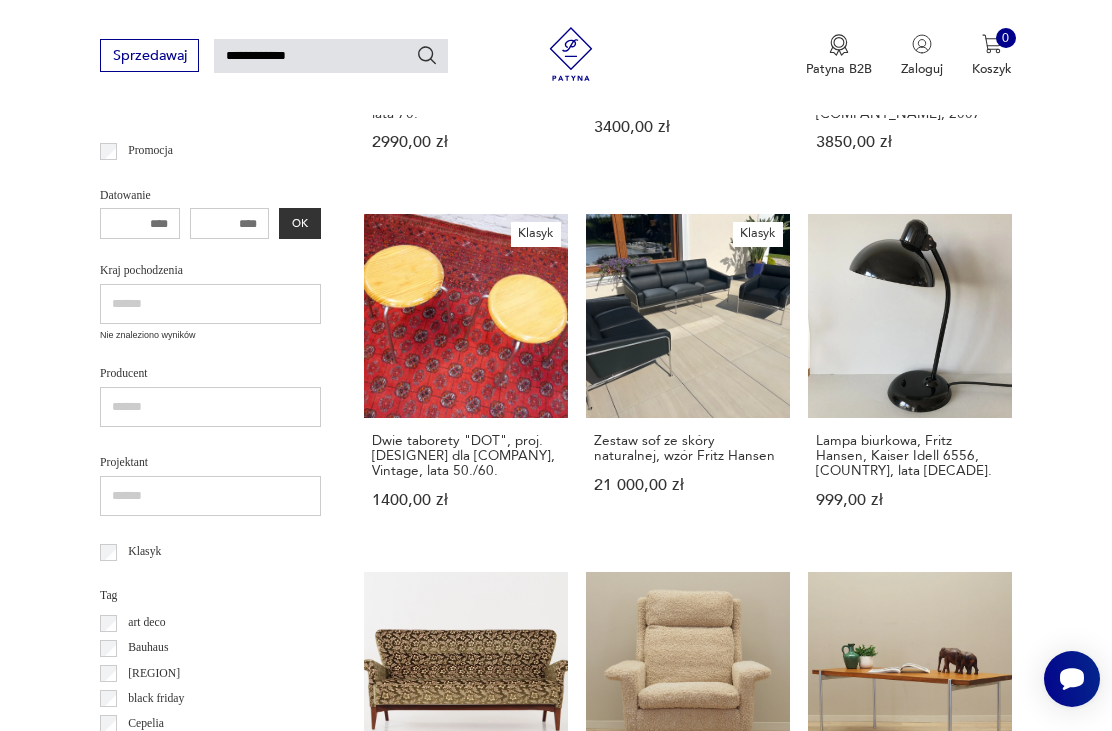 click on "Klasyk Zestaw sof ze skóry naturalnej, wzór Fritz Hansen 21 000,00 zł" at bounding box center [688, 378] 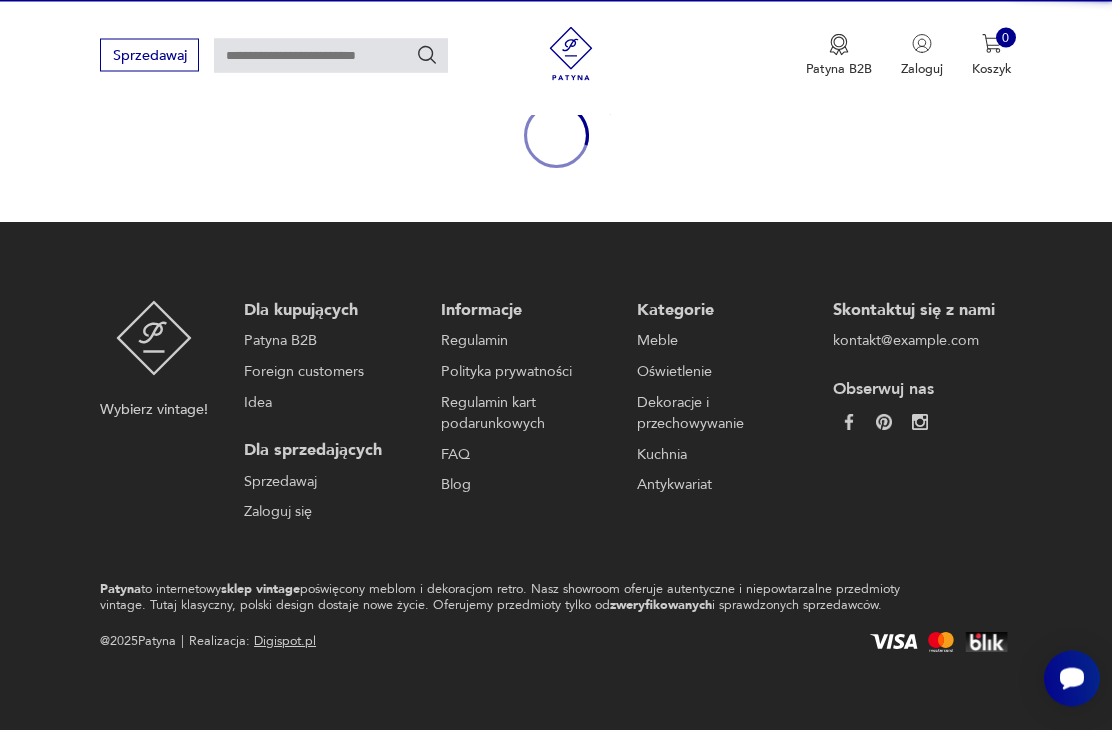 scroll, scrollTop: 149, scrollLeft: 0, axis: vertical 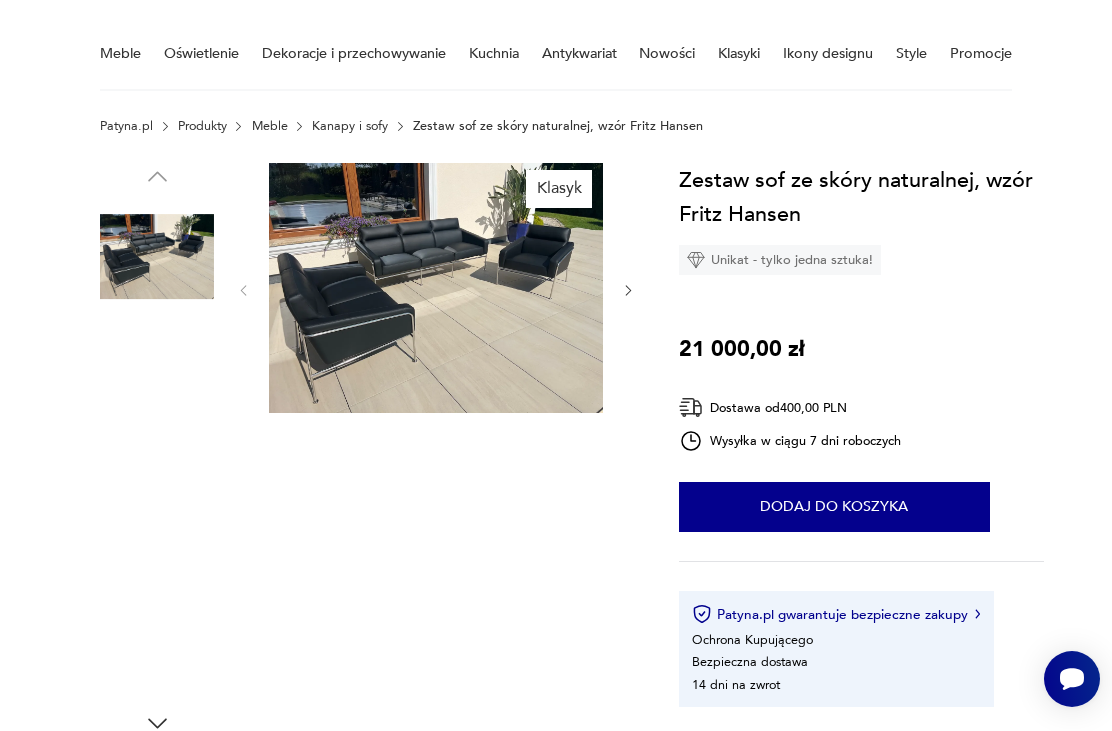click at bounding box center (157, 384) 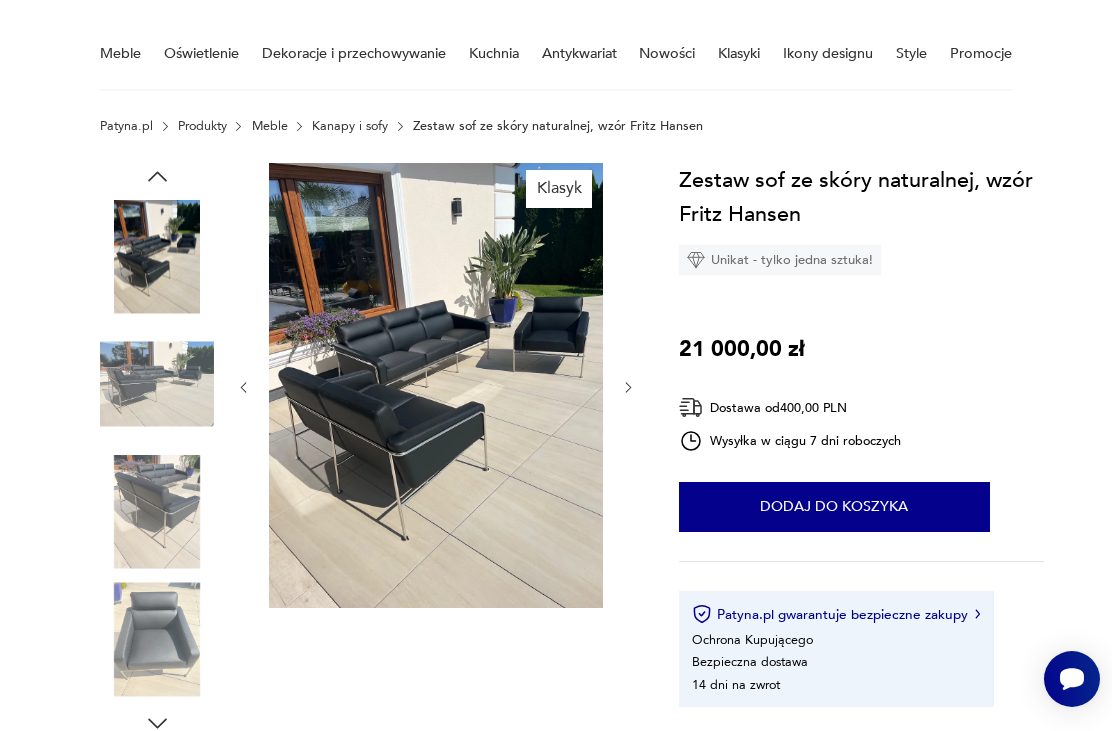 click at bounding box center (157, 384) 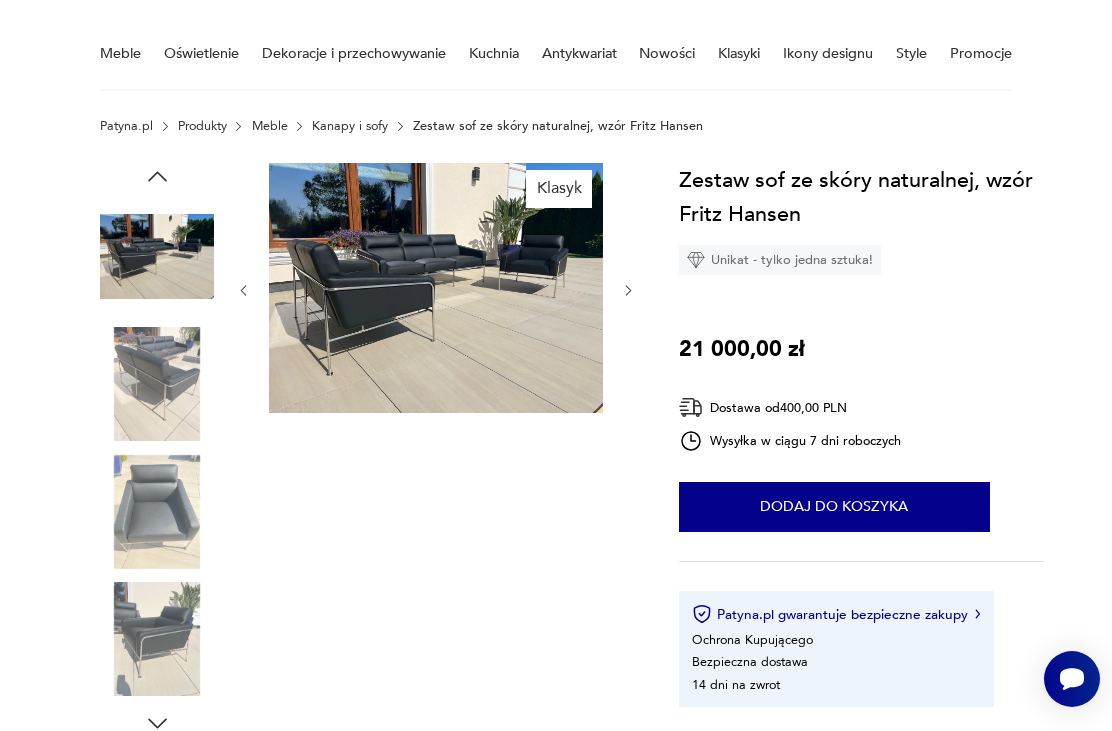 click at bounding box center [0, 0] 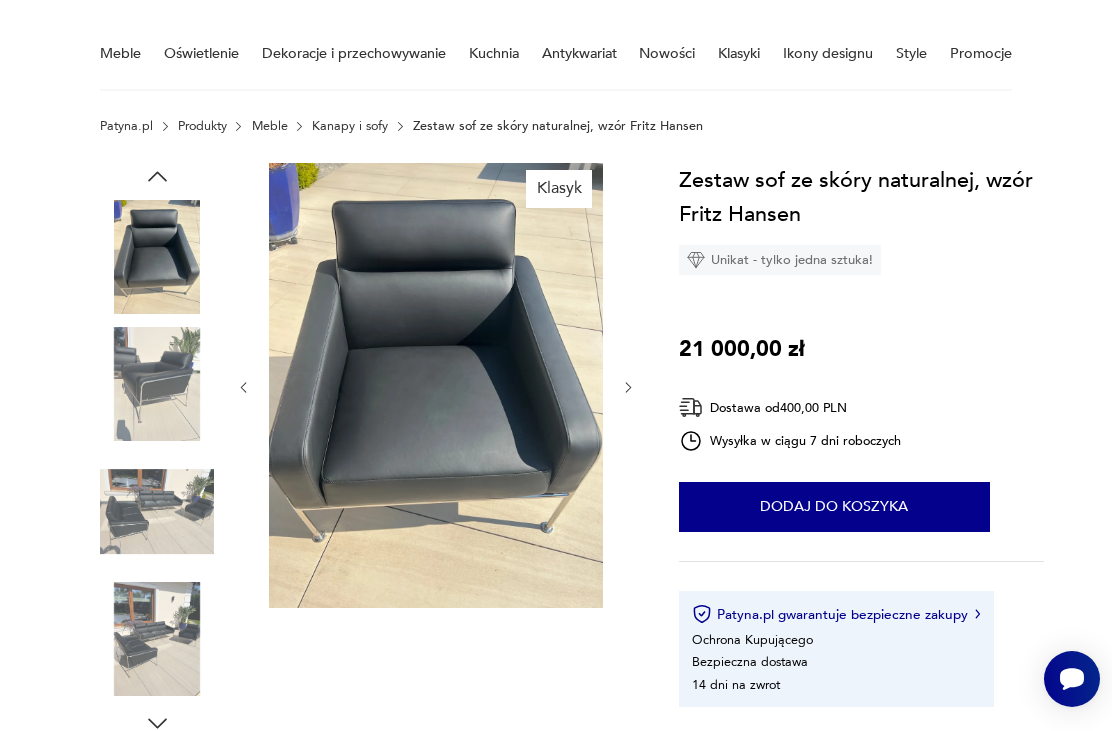 click at bounding box center [0, 0] 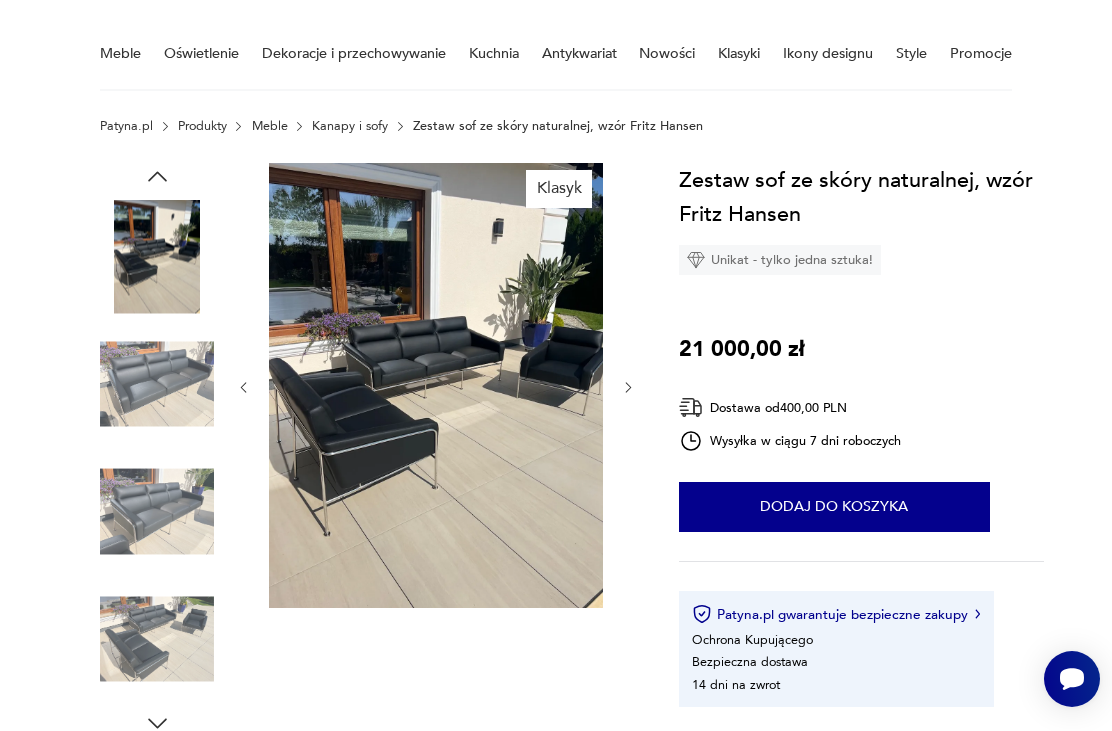 click at bounding box center (0, 0) 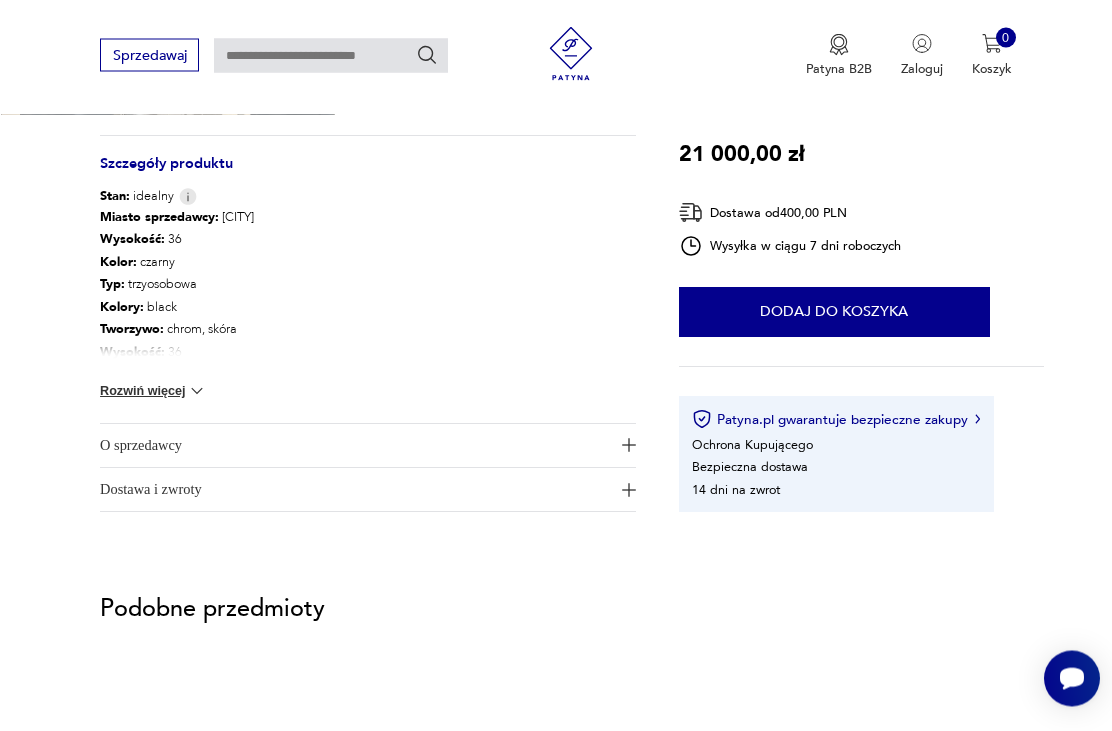 scroll, scrollTop: 966, scrollLeft: 0, axis: vertical 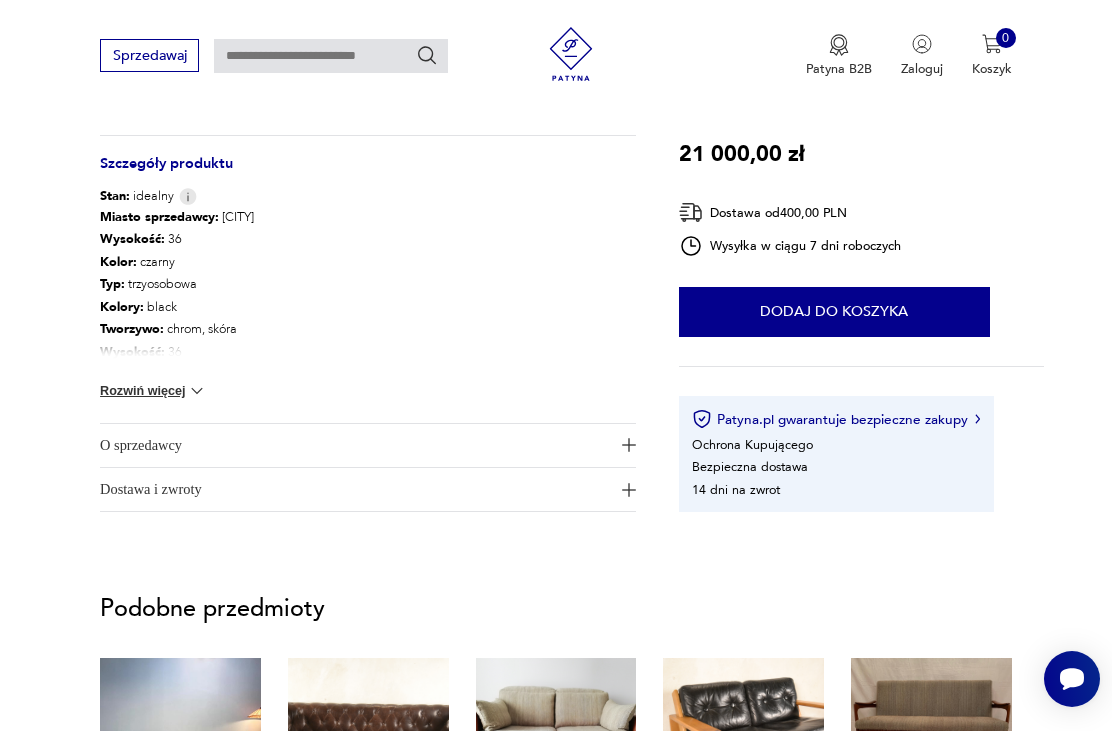 click on "Rozwiń więcej" at bounding box center (153, 103) 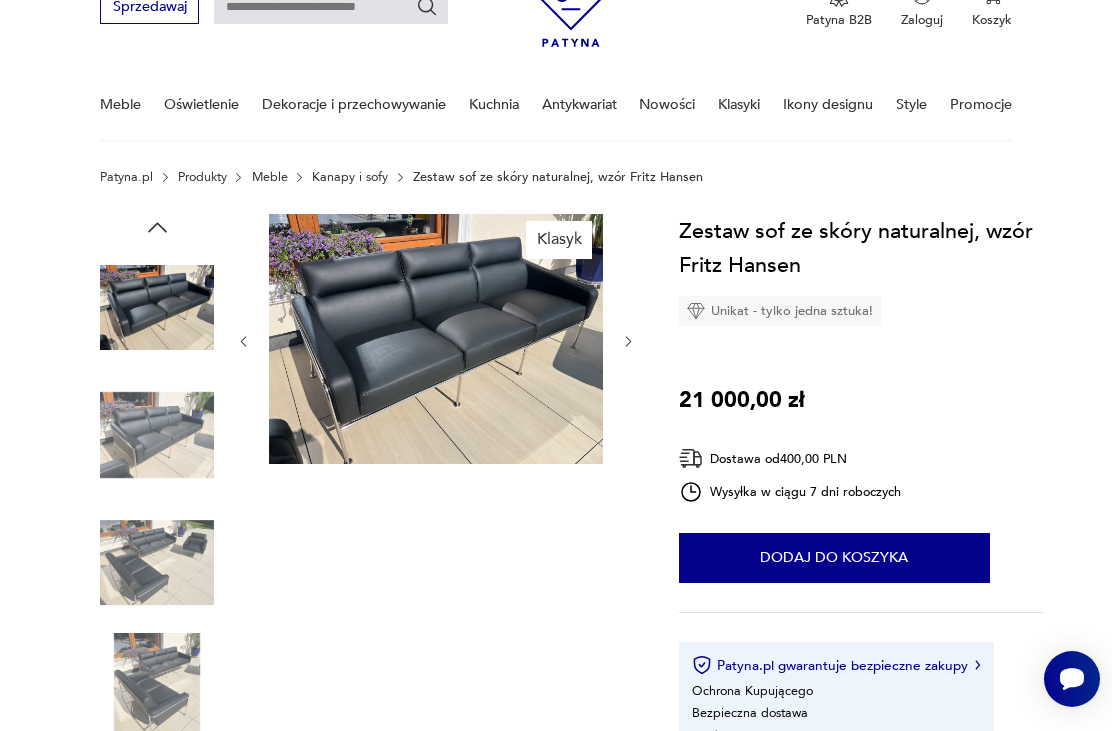 scroll, scrollTop: 0, scrollLeft: 0, axis: both 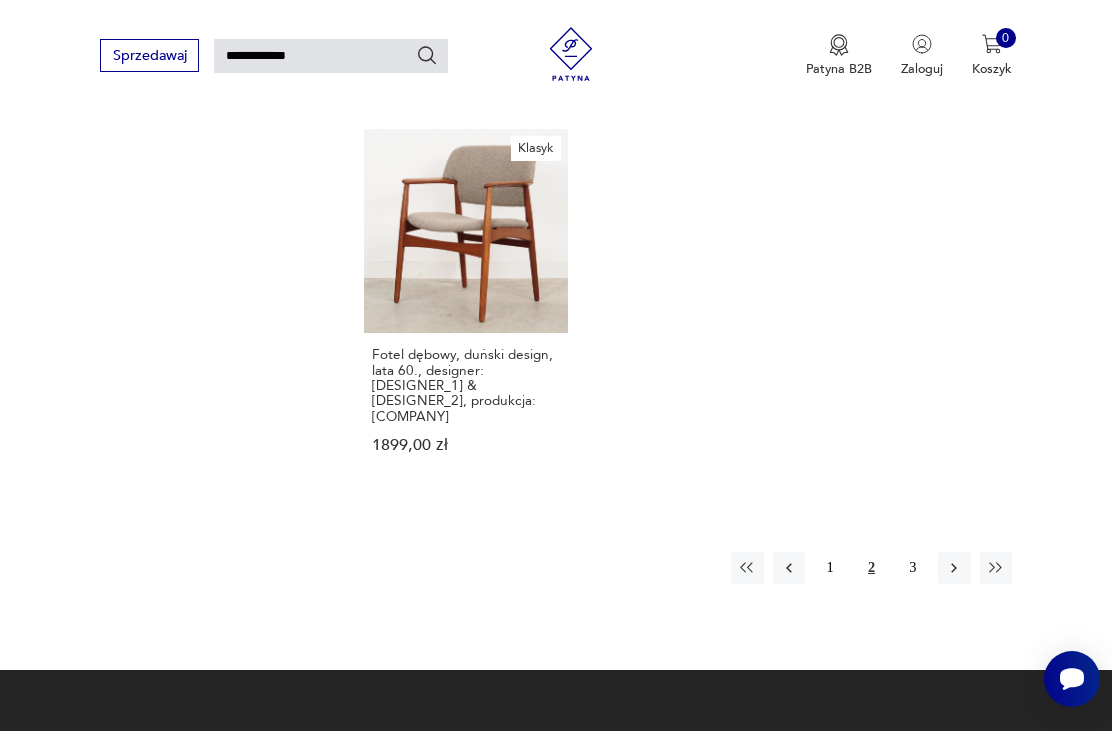 click on "3" at bounding box center (913, 568) 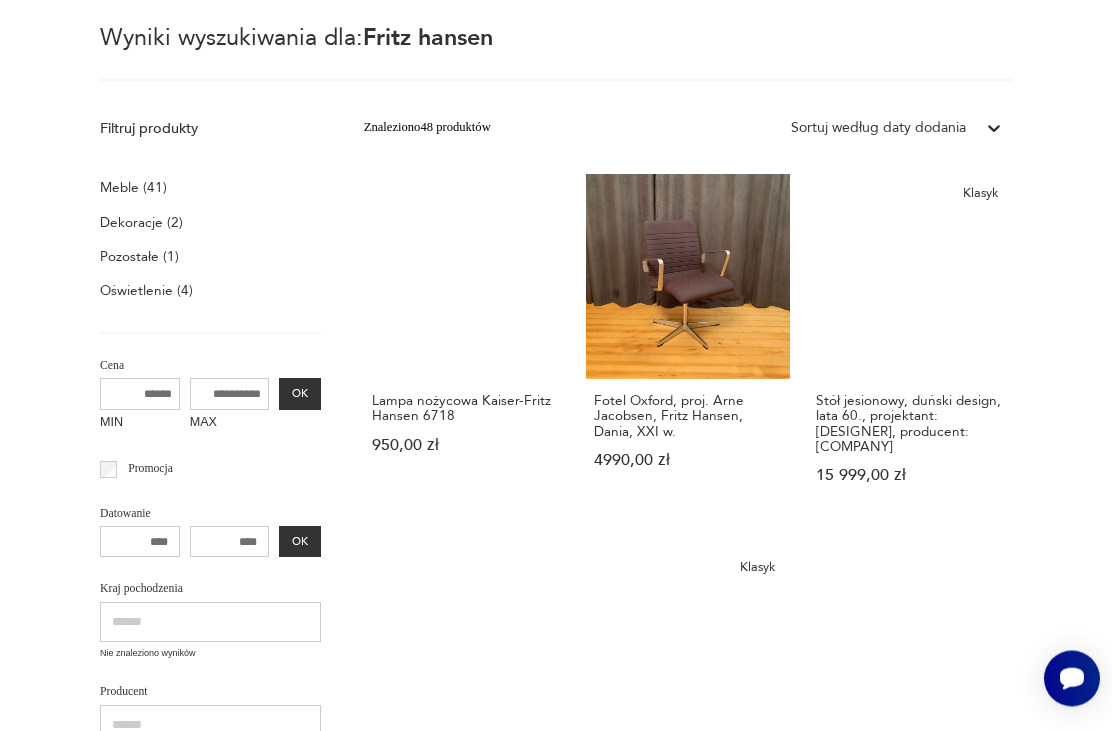 scroll, scrollTop: 0, scrollLeft: 0, axis: both 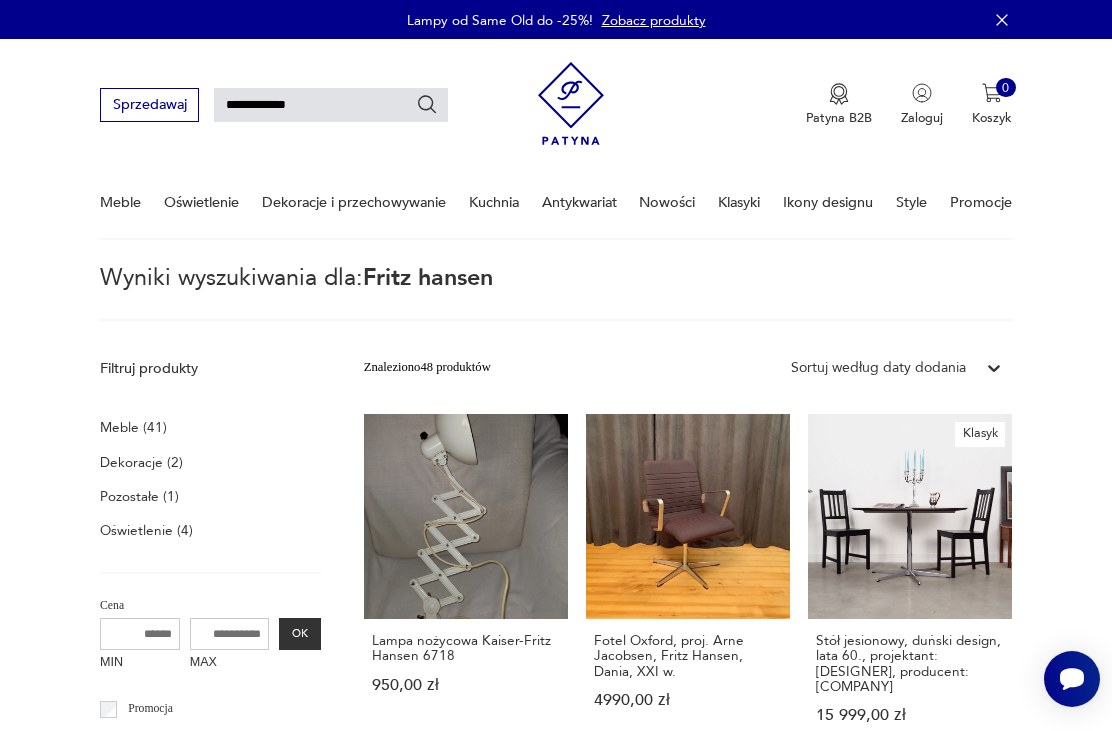 click on "**********" at bounding box center (331, 105) 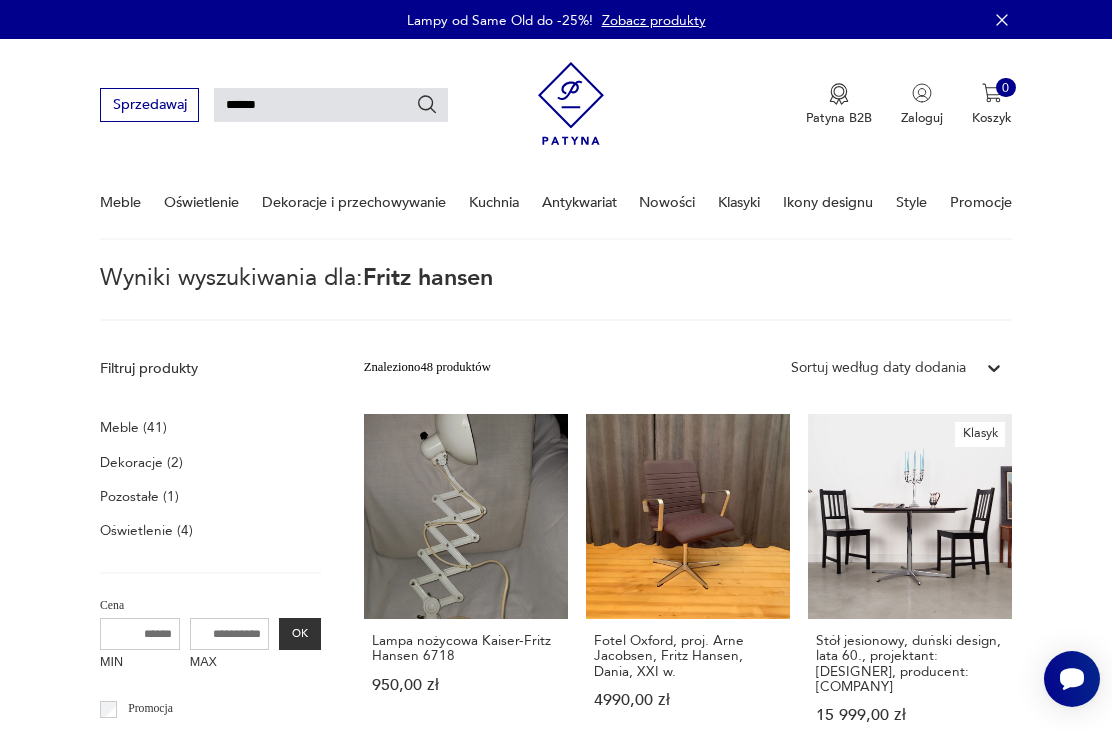 click at bounding box center [427, 105] 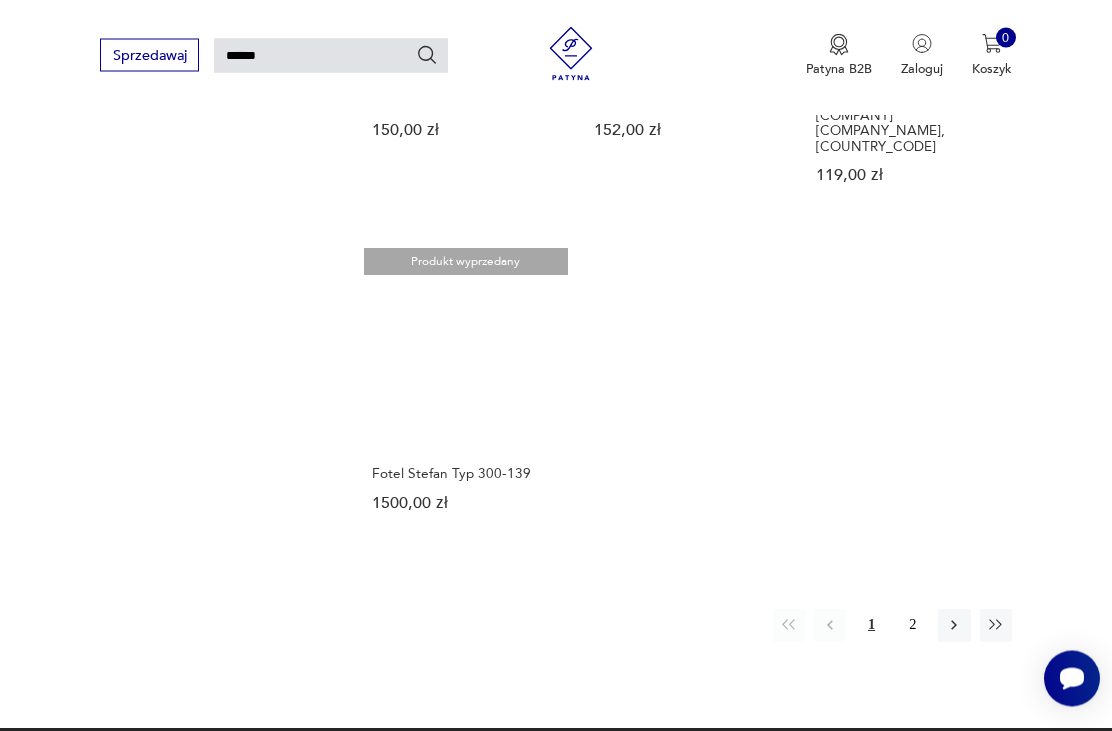 scroll, scrollTop: 2049, scrollLeft: 0, axis: vertical 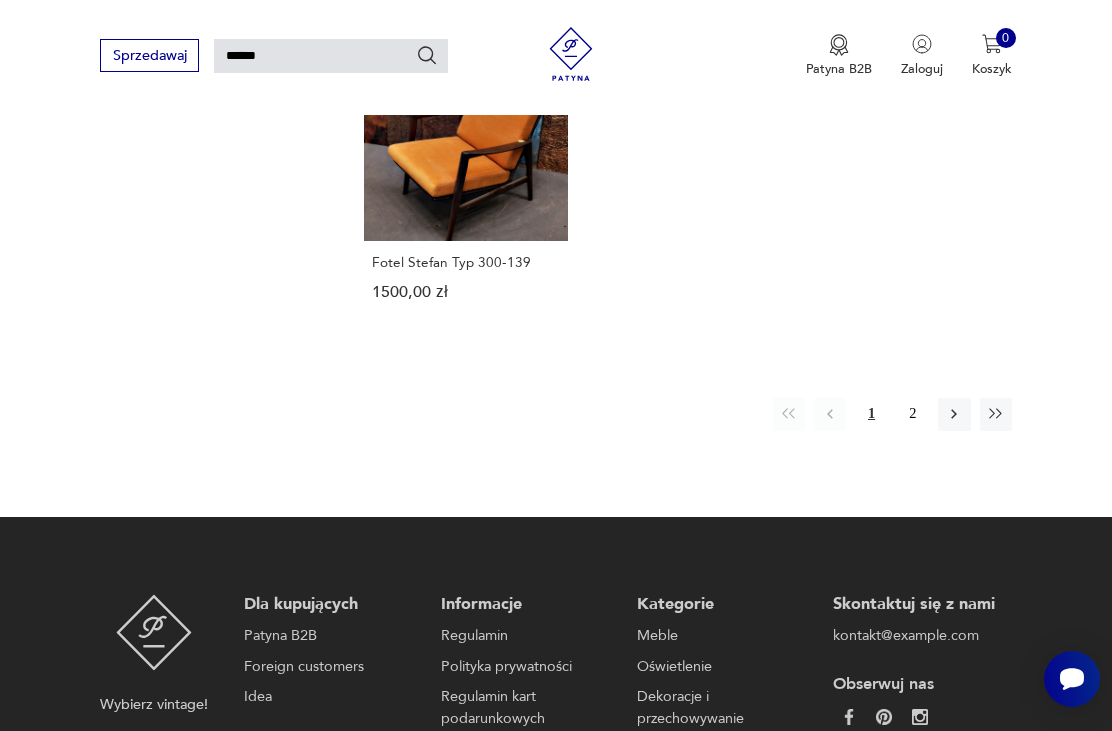 click on "2" at bounding box center [913, 414] 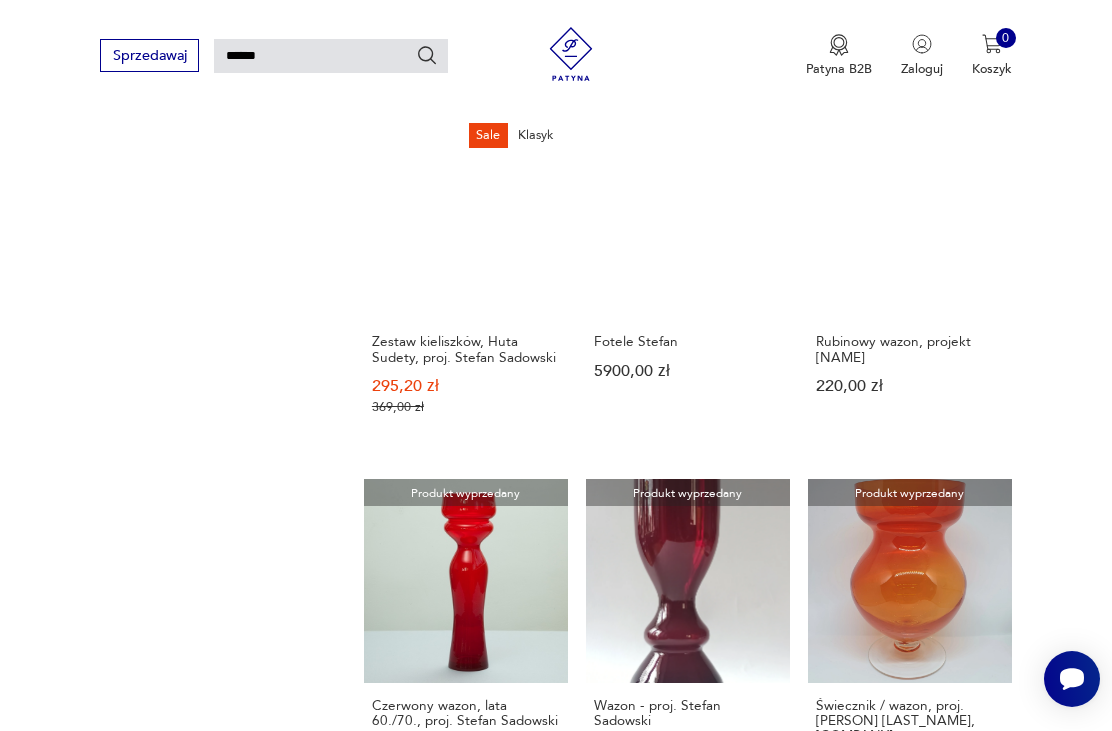 scroll, scrollTop: 49, scrollLeft: 0, axis: vertical 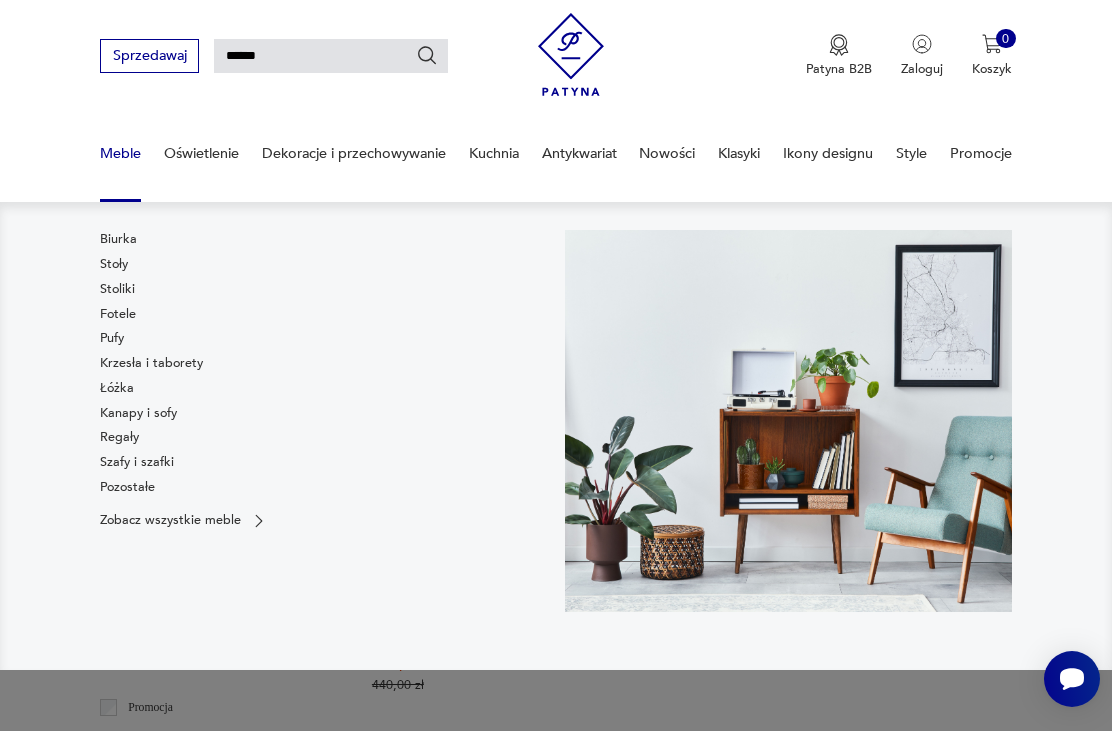click on "Fotele" at bounding box center [118, 314] 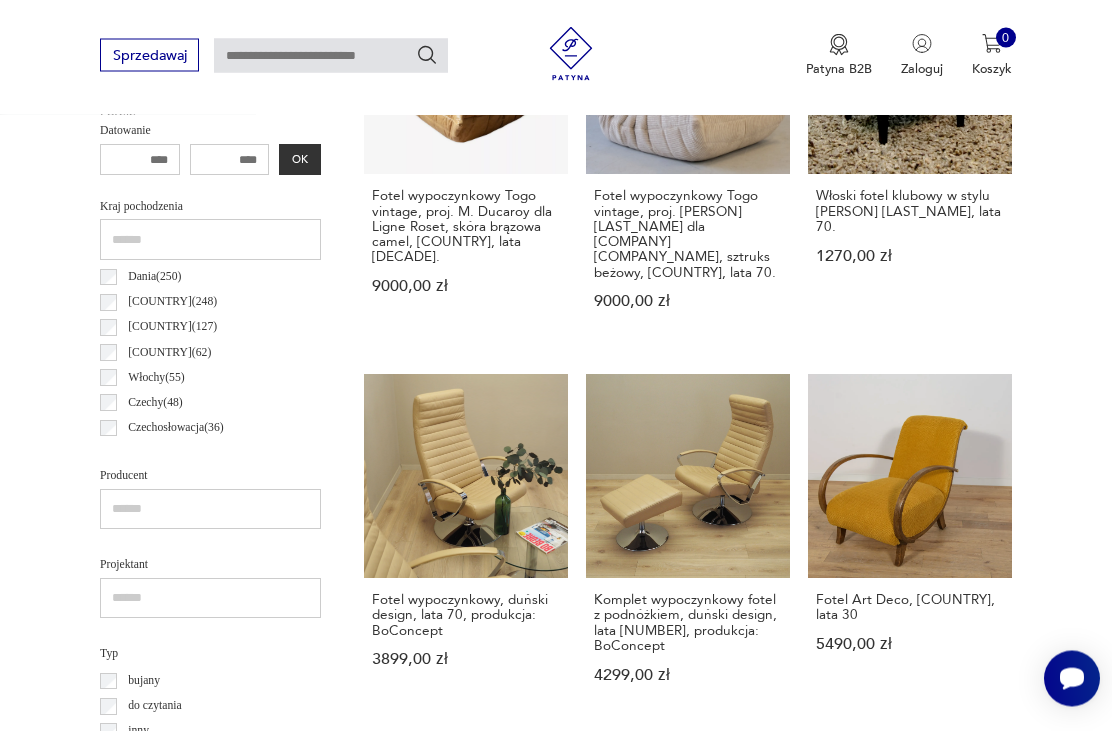 scroll, scrollTop: 901, scrollLeft: 0, axis: vertical 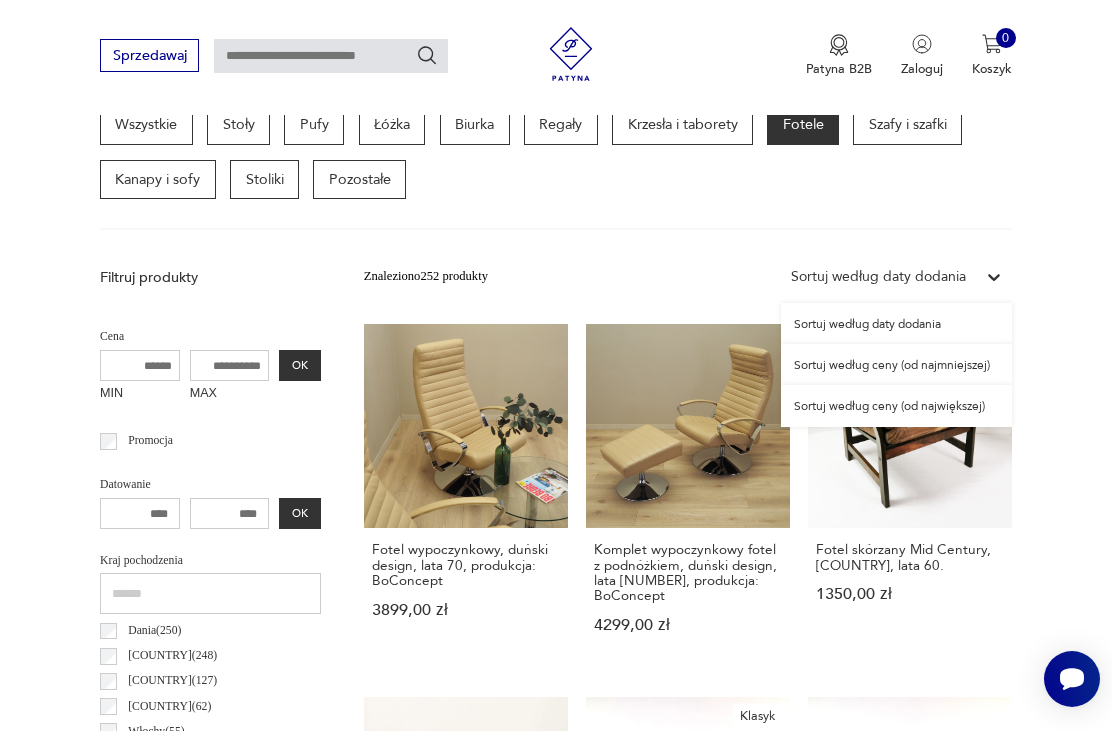 click on "Sortuj według ceny (od najmniejszej)" at bounding box center [896, 364] 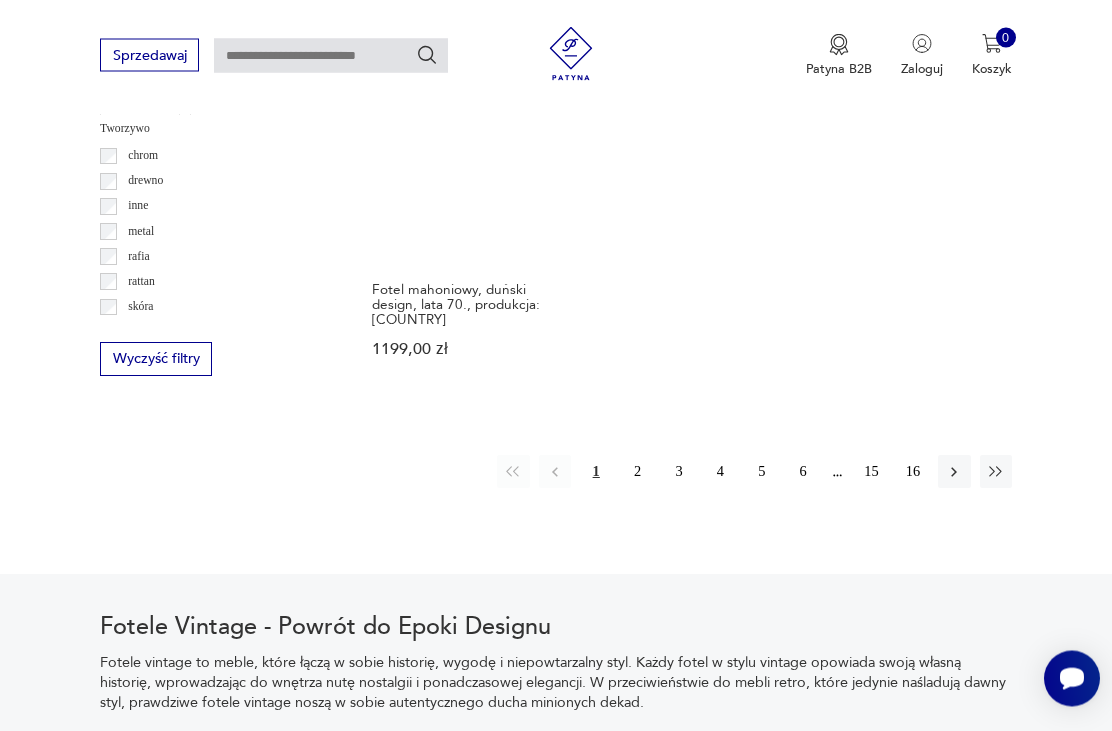 scroll, scrollTop: 2592, scrollLeft: 0, axis: vertical 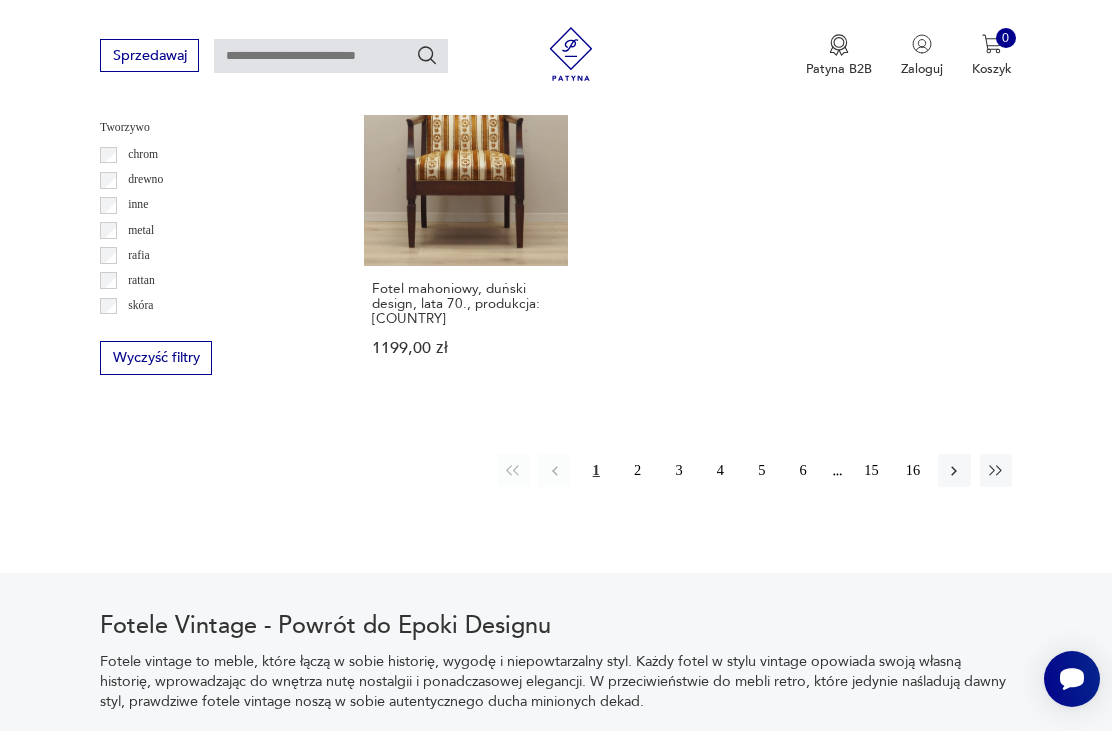click on "16" at bounding box center [913, 470] 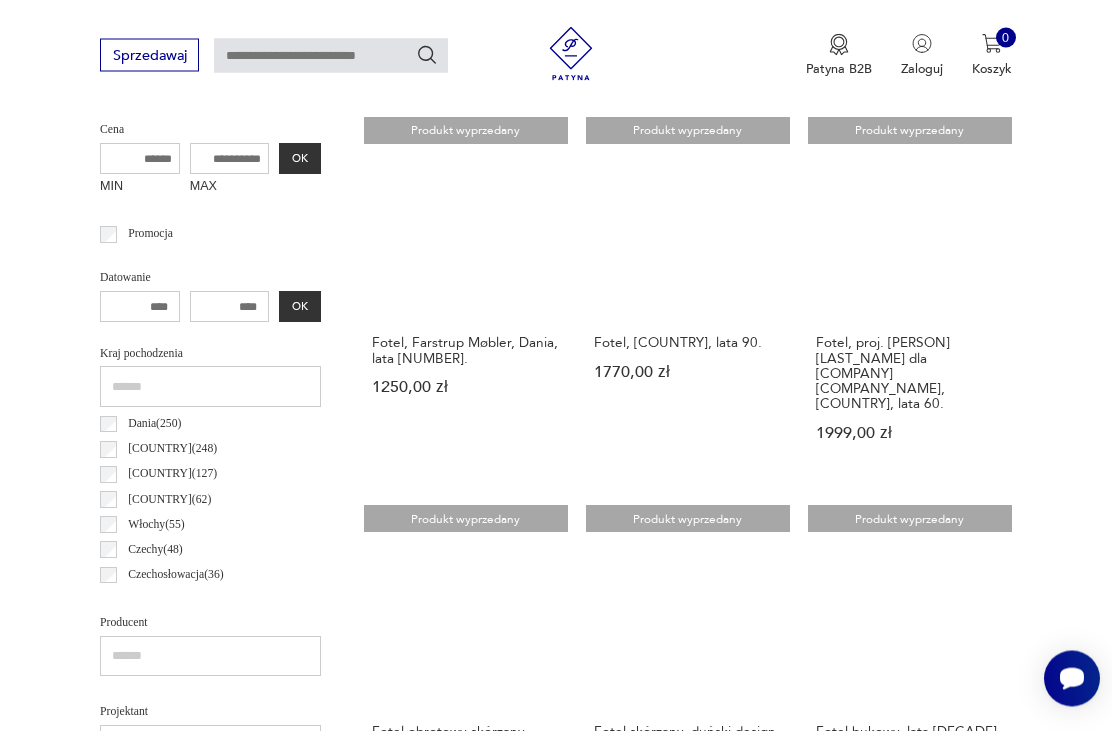 scroll, scrollTop: 712, scrollLeft: 0, axis: vertical 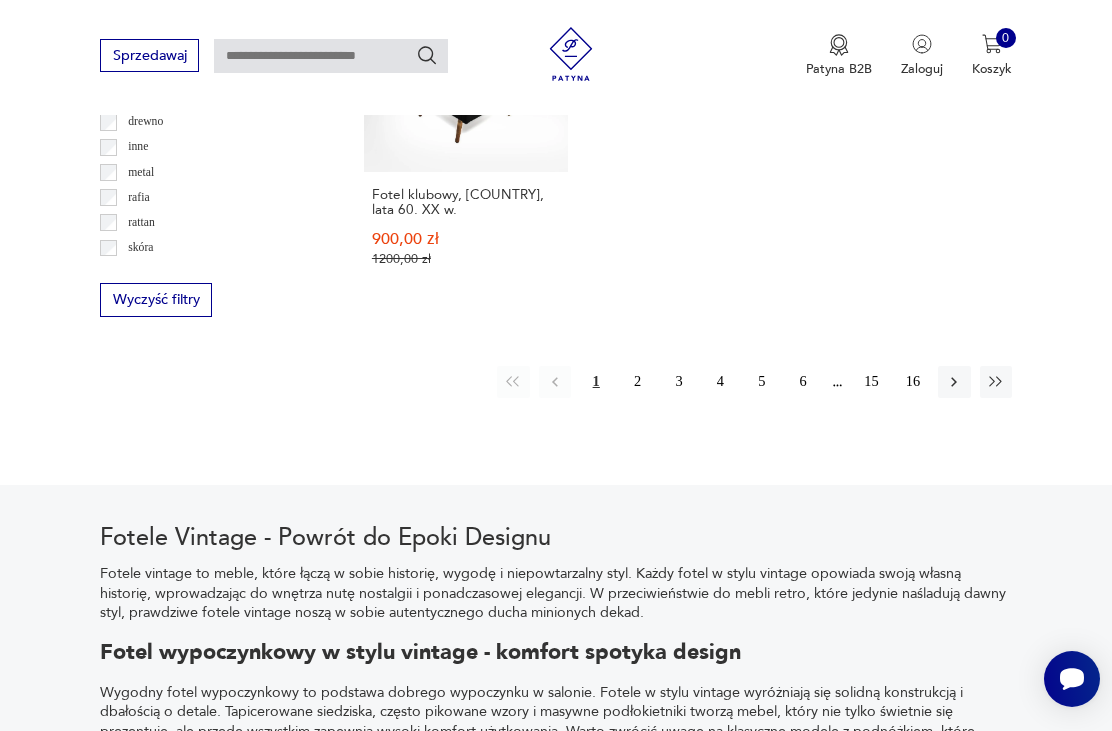 click on "16" at bounding box center [913, 382] 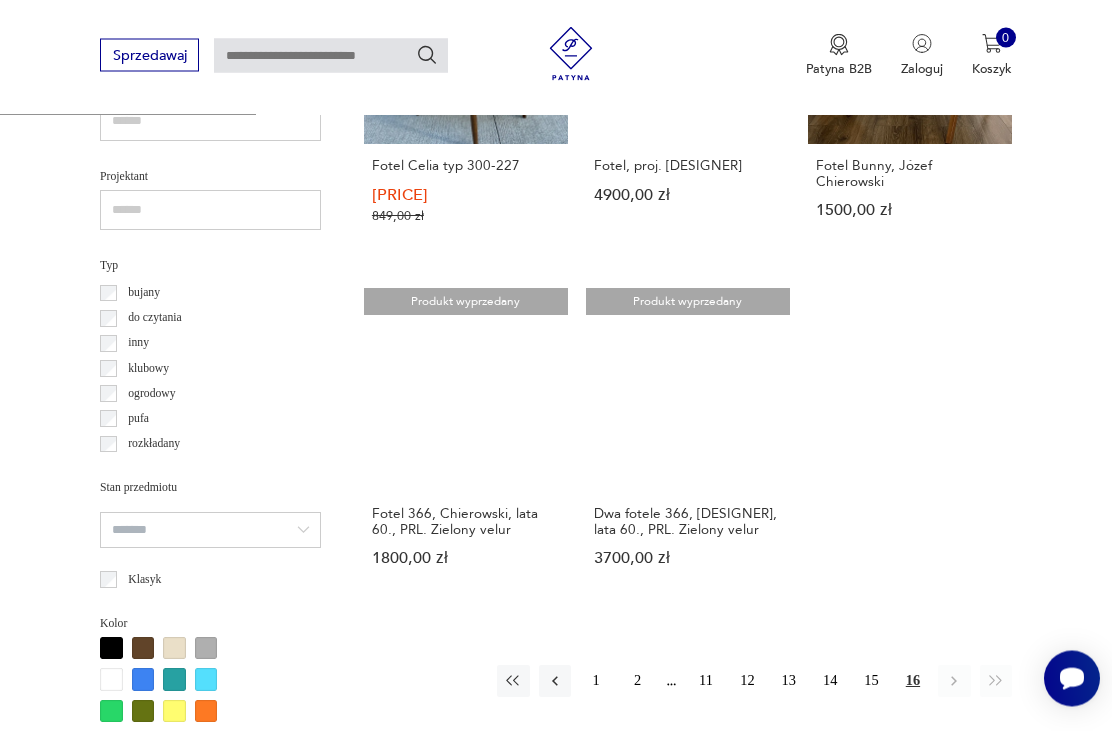 scroll, scrollTop: 1247, scrollLeft: 0, axis: vertical 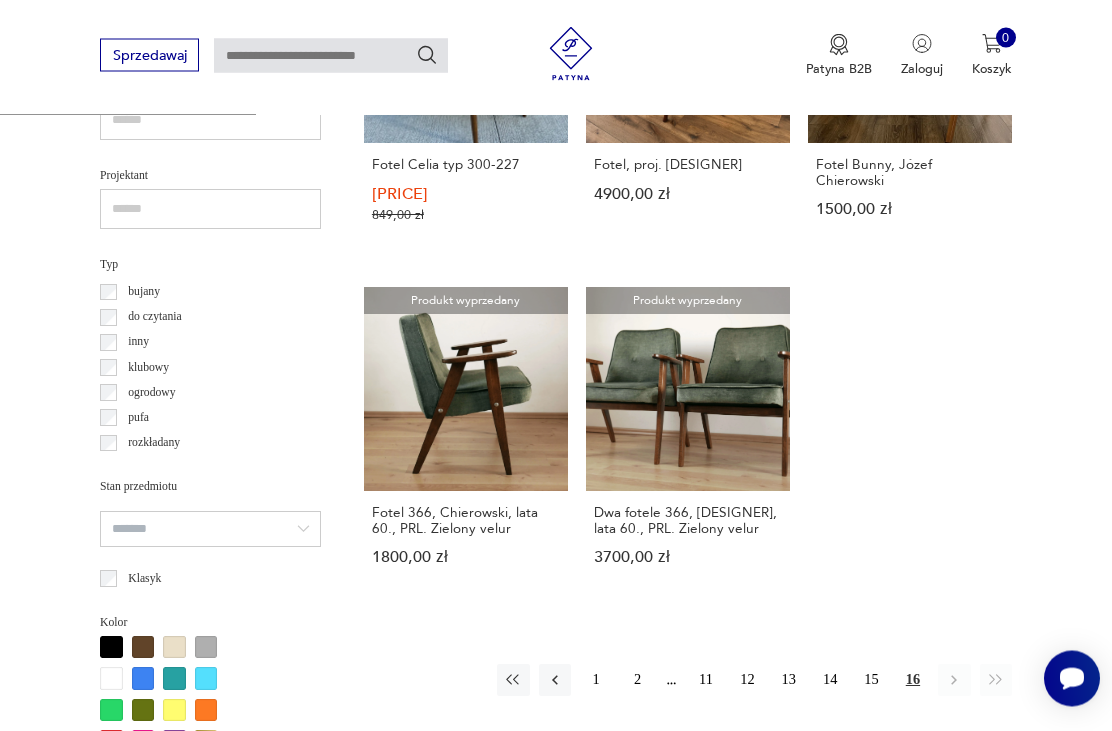 click on "13" at bounding box center (789, 681) 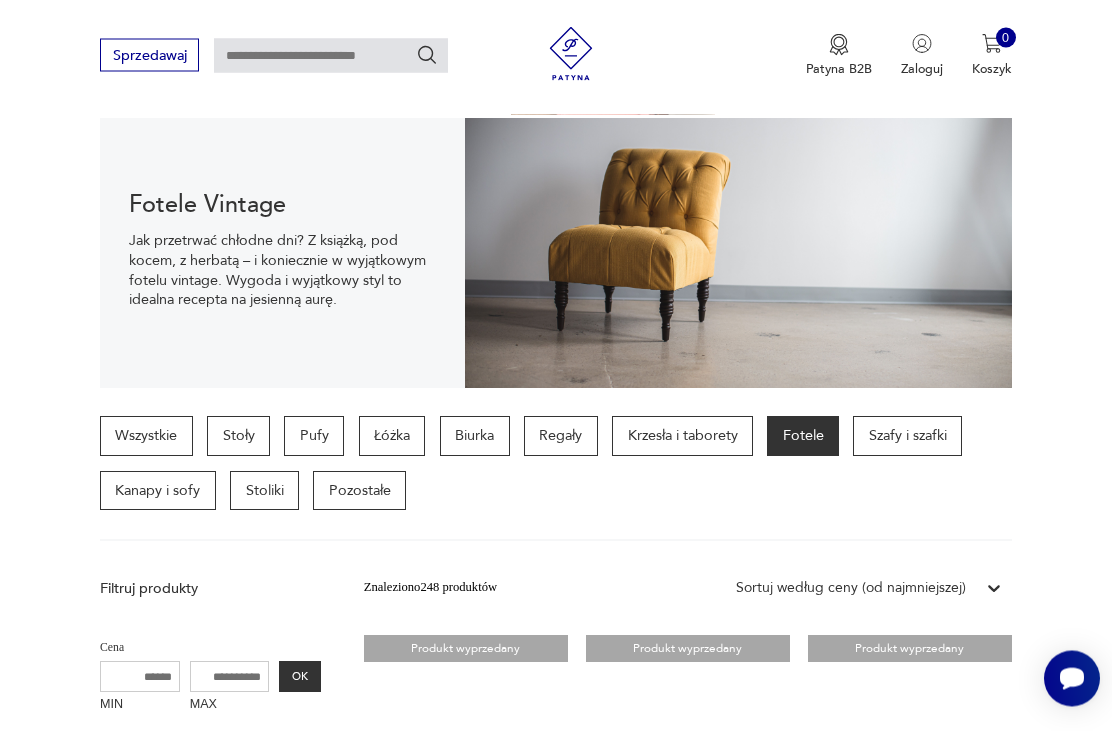 scroll, scrollTop: 192, scrollLeft: 0, axis: vertical 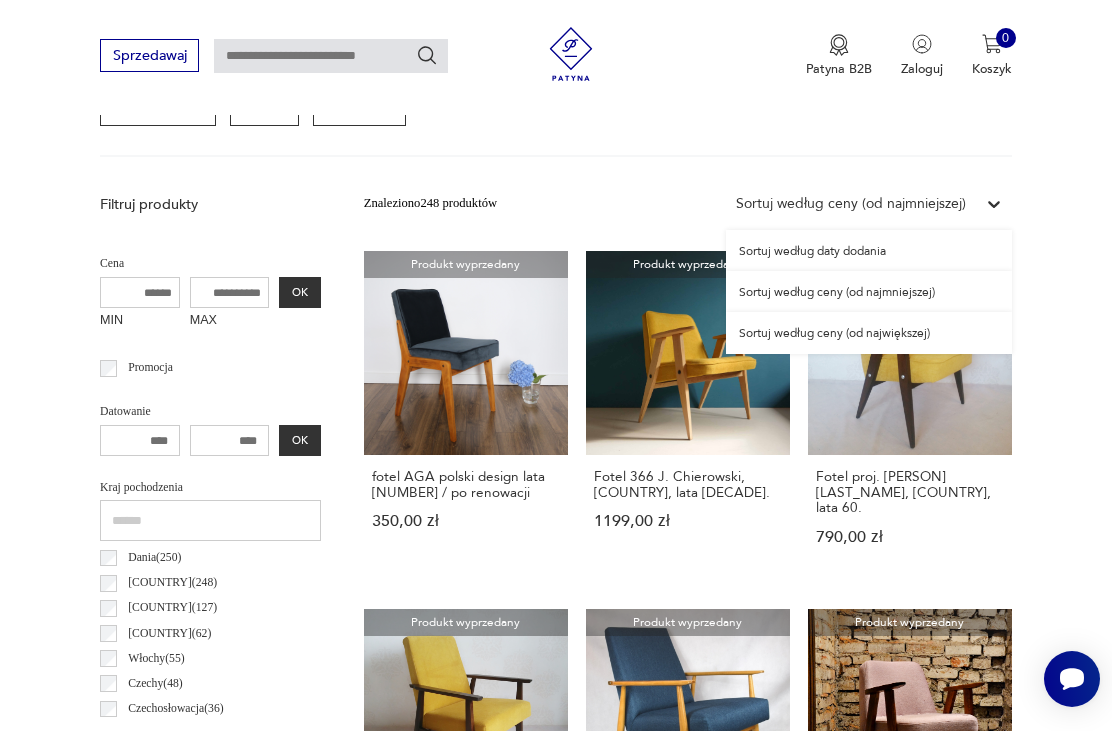 click on "Sortuj według ceny (od najmniejszej)" at bounding box center [869, 291] 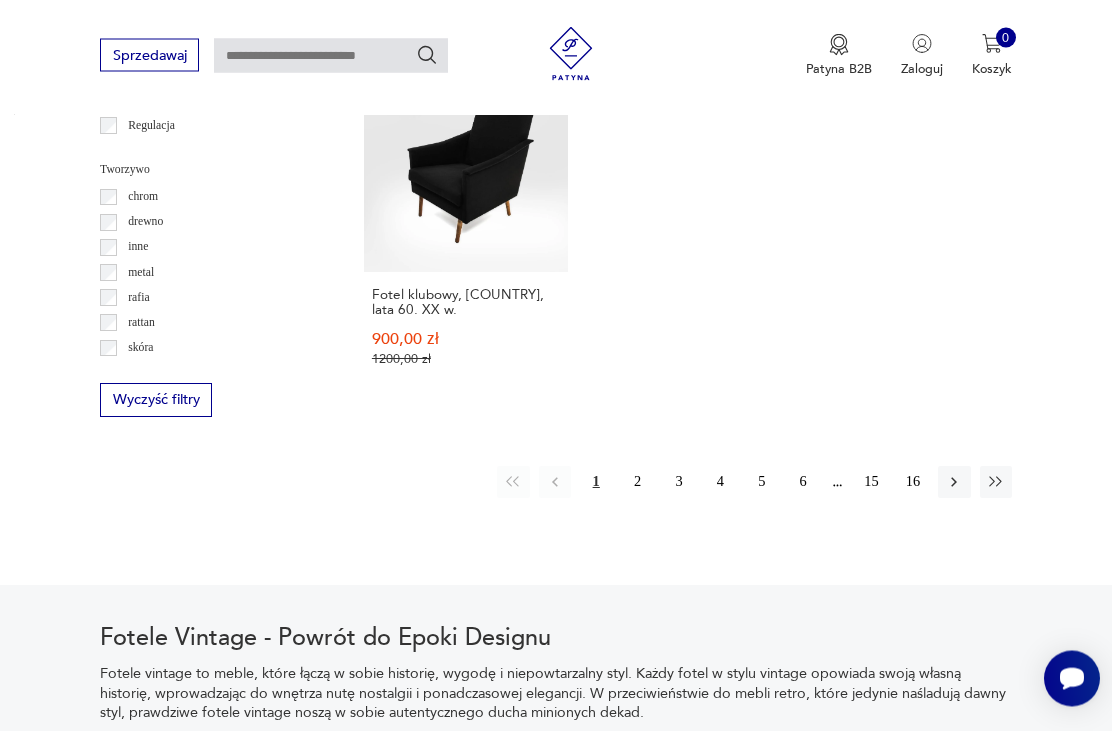 scroll, scrollTop: 2551, scrollLeft: 0, axis: vertical 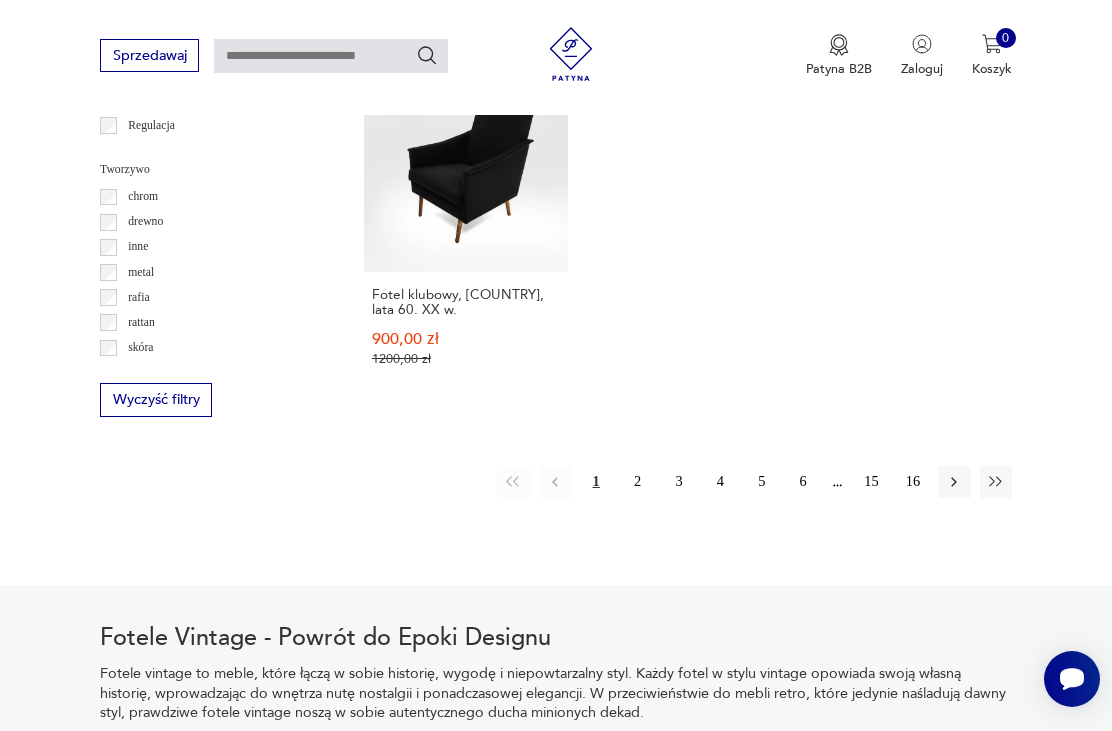 click on "15" at bounding box center [871, 482] 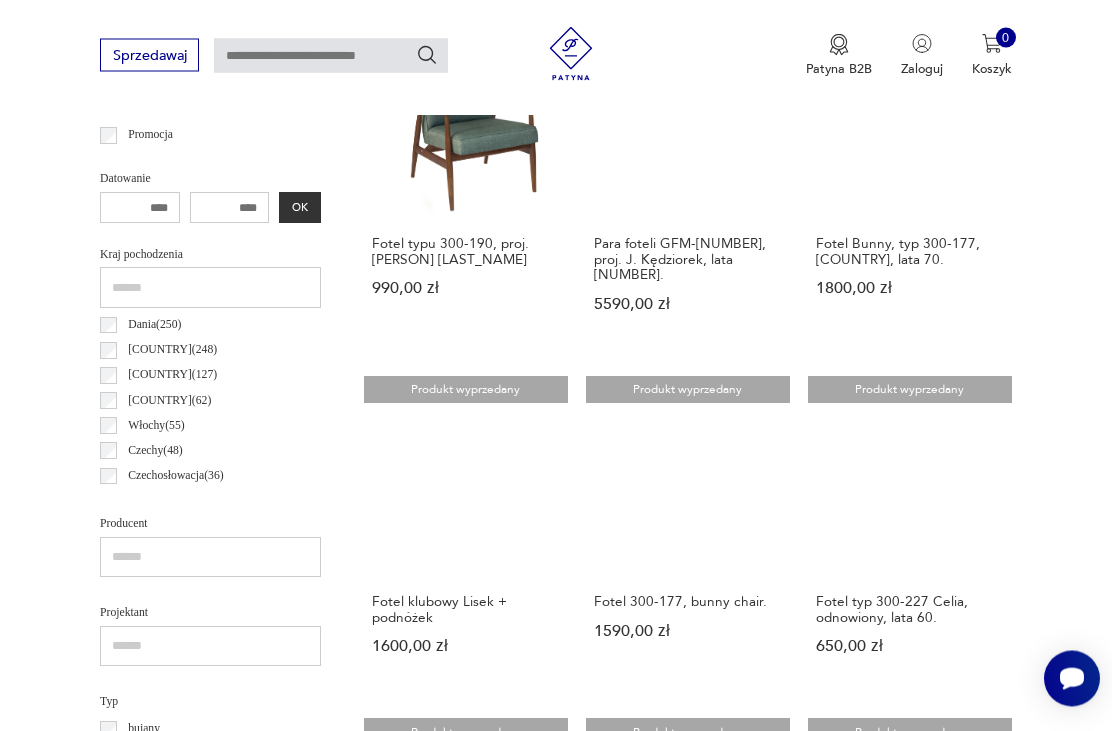 scroll, scrollTop: 811, scrollLeft: 0, axis: vertical 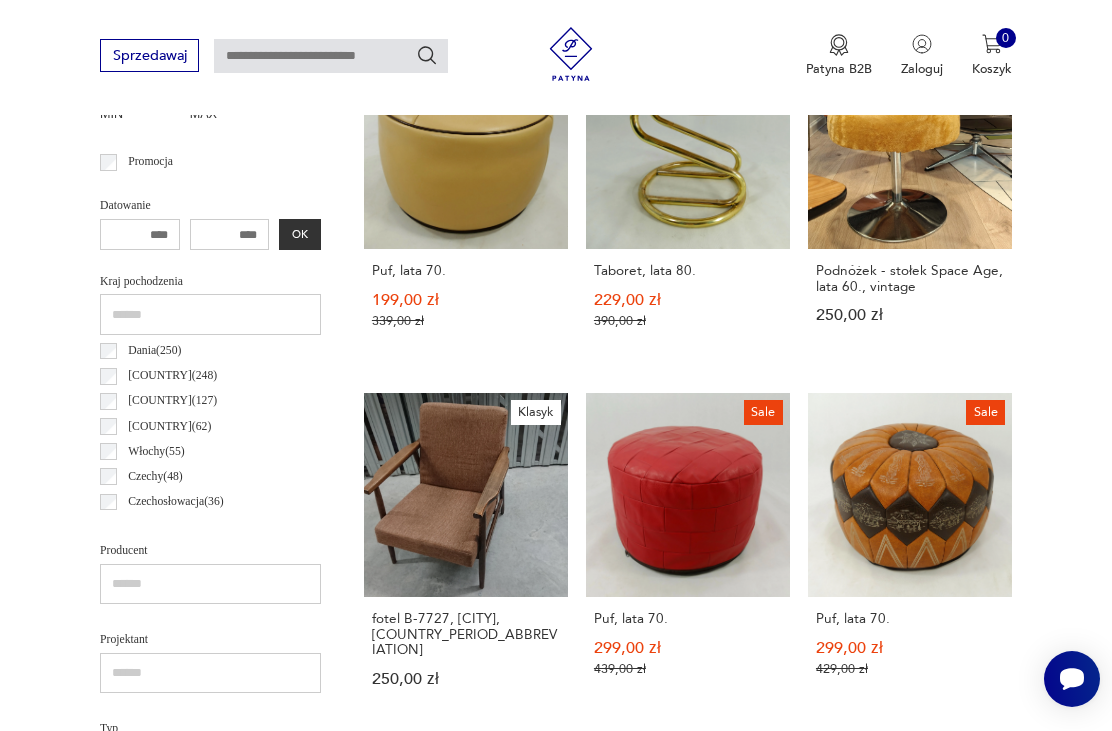 click on "Dania  ( 250 )" at bounding box center [149, 350] 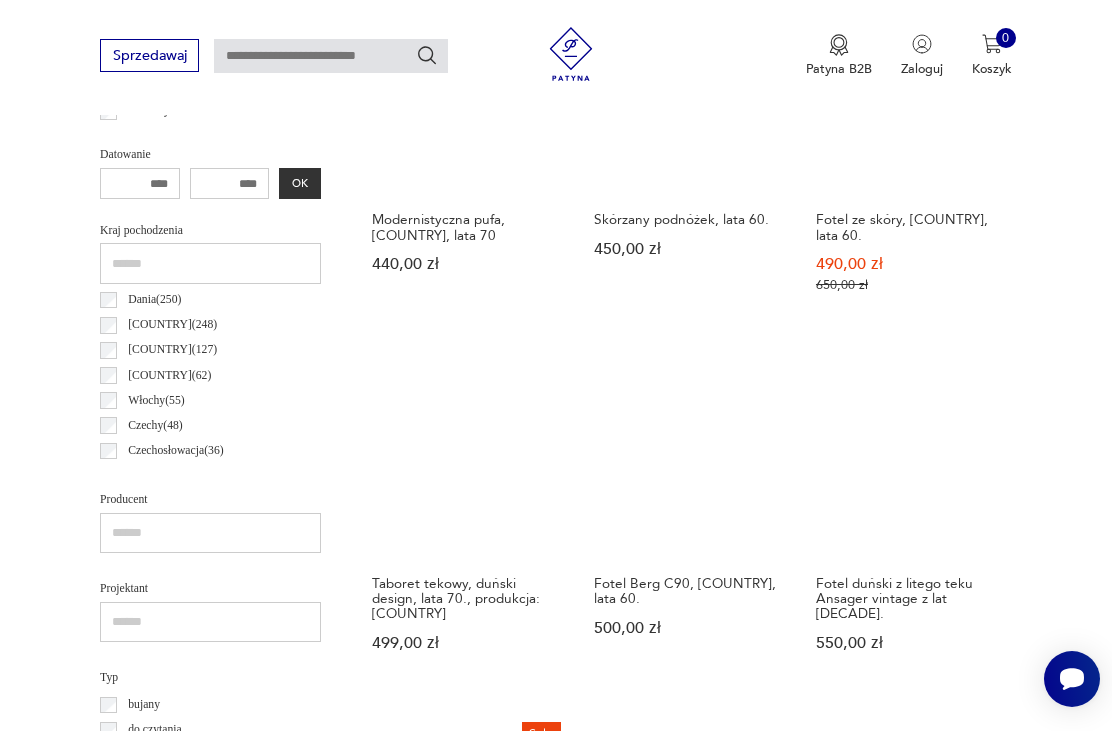 scroll, scrollTop: 842, scrollLeft: 0, axis: vertical 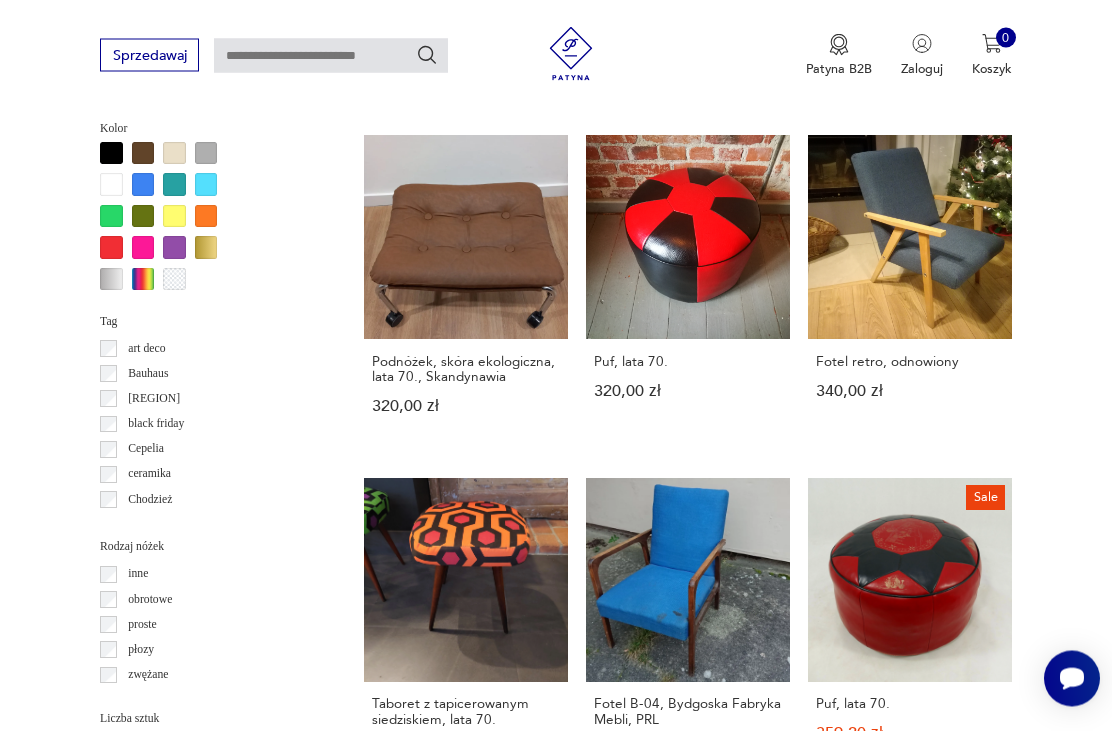 click on "Bauhaus" at bounding box center [143, 374] 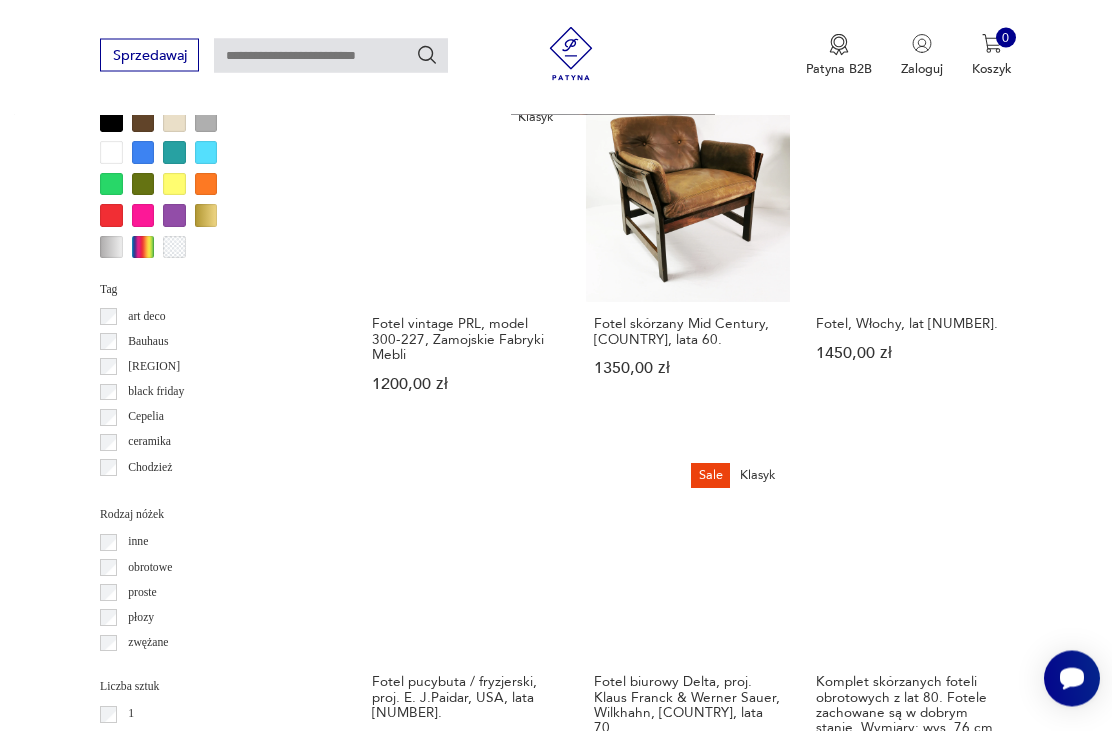 scroll, scrollTop: 1758, scrollLeft: 0, axis: vertical 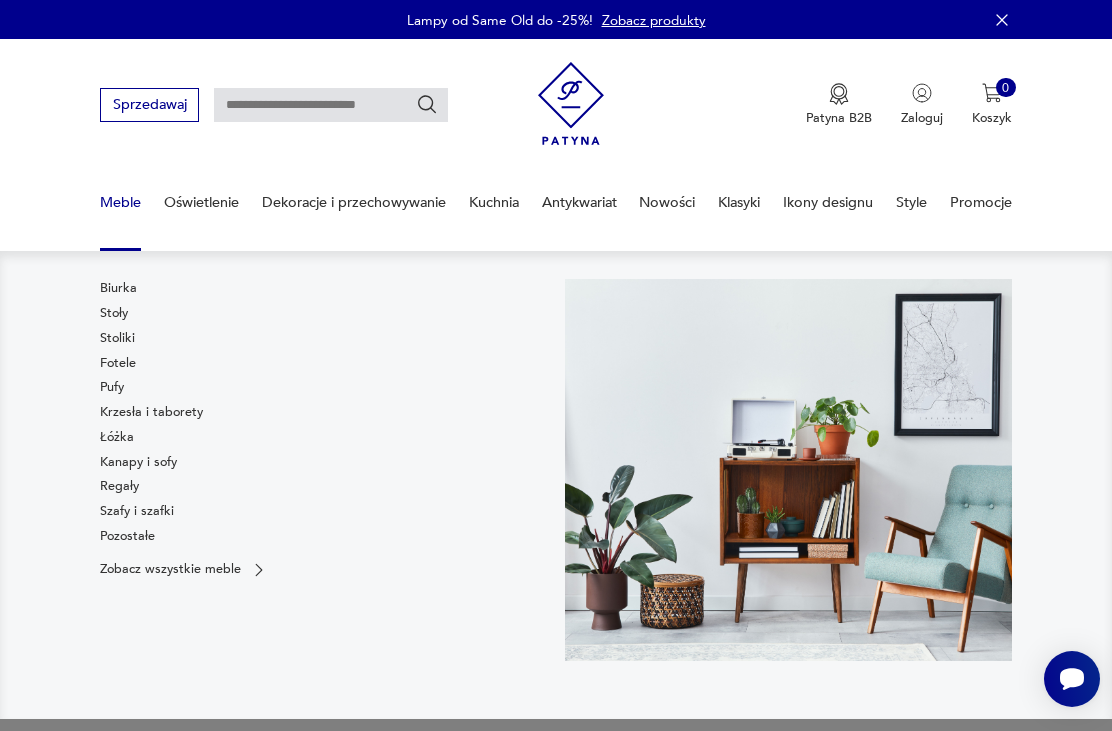 click on "Krzesła i taborety" at bounding box center [151, 412] 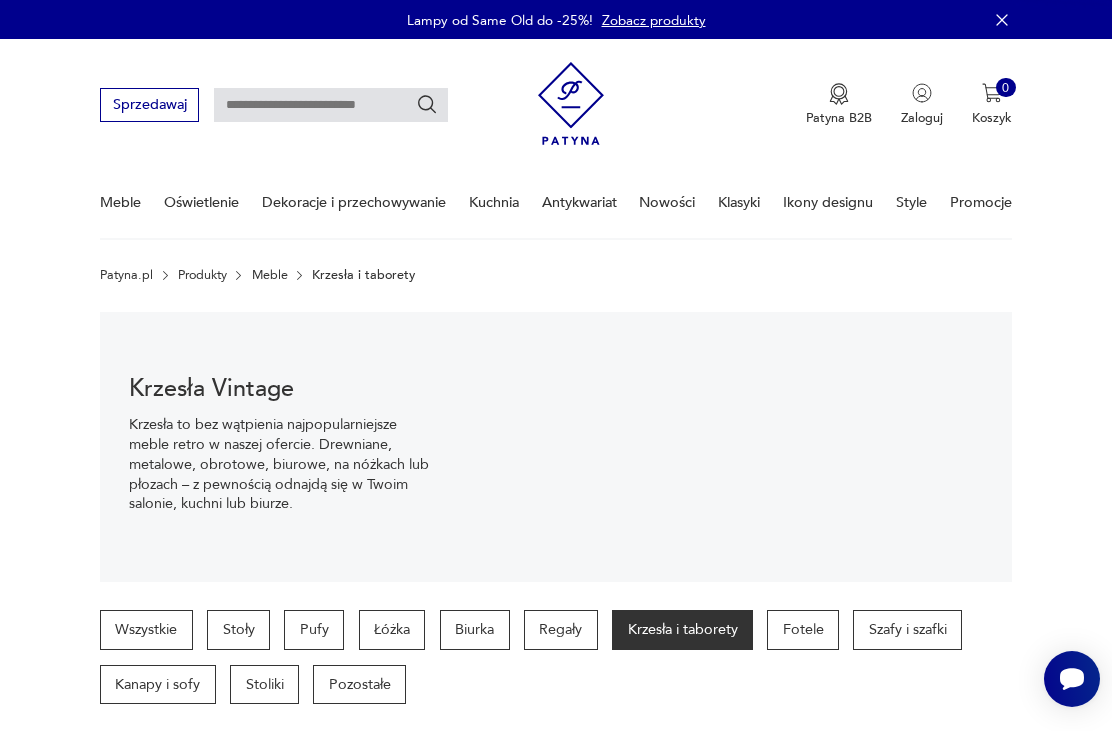 scroll, scrollTop: 462, scrollLeft: 0, axis: vertical 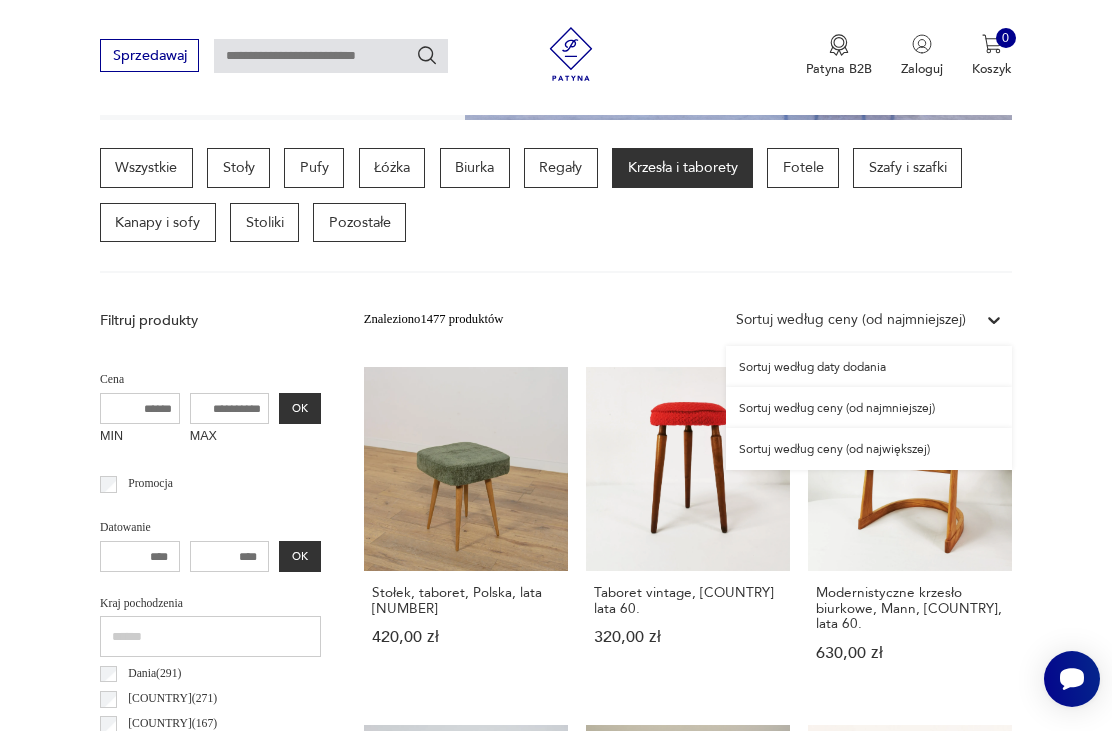 click on "Sortuj według ceny (od największej)" at bounding box center (869, 448) 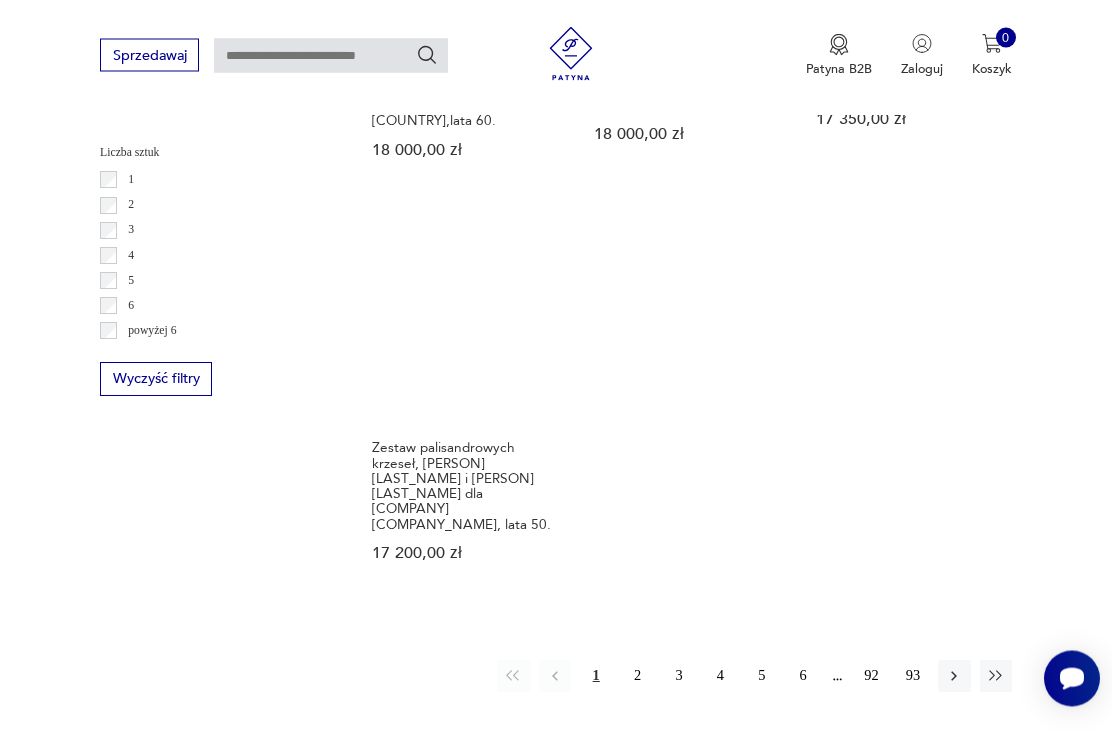 scroll, scrollTop: 2632, scrollLeft: 0, axis: vertical 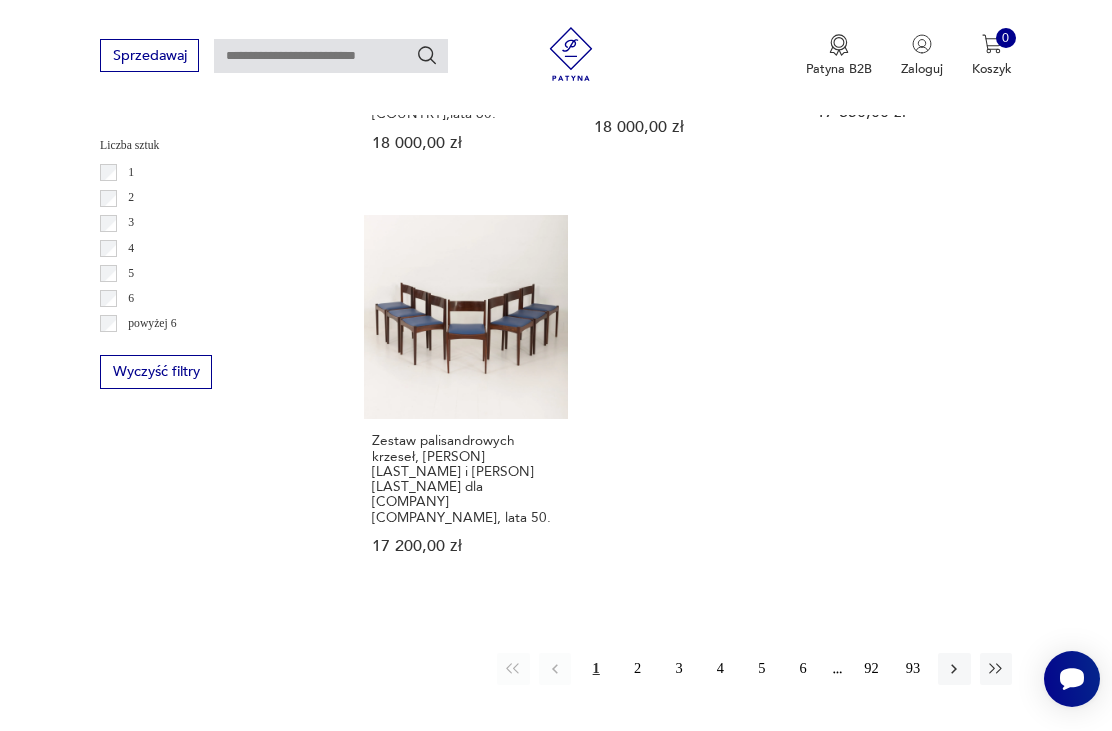 click on "93" at bounding box center (913, 669) 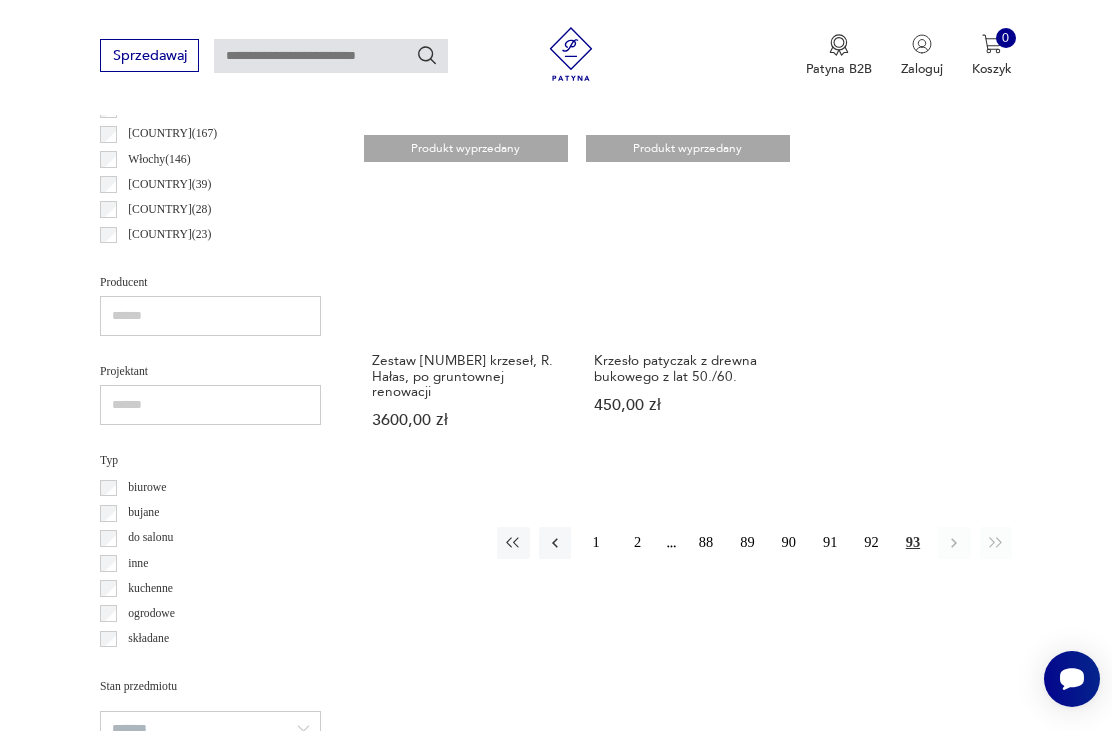 scroll, scrollTop: 1062, scrollLeft: 0, axis: vertical 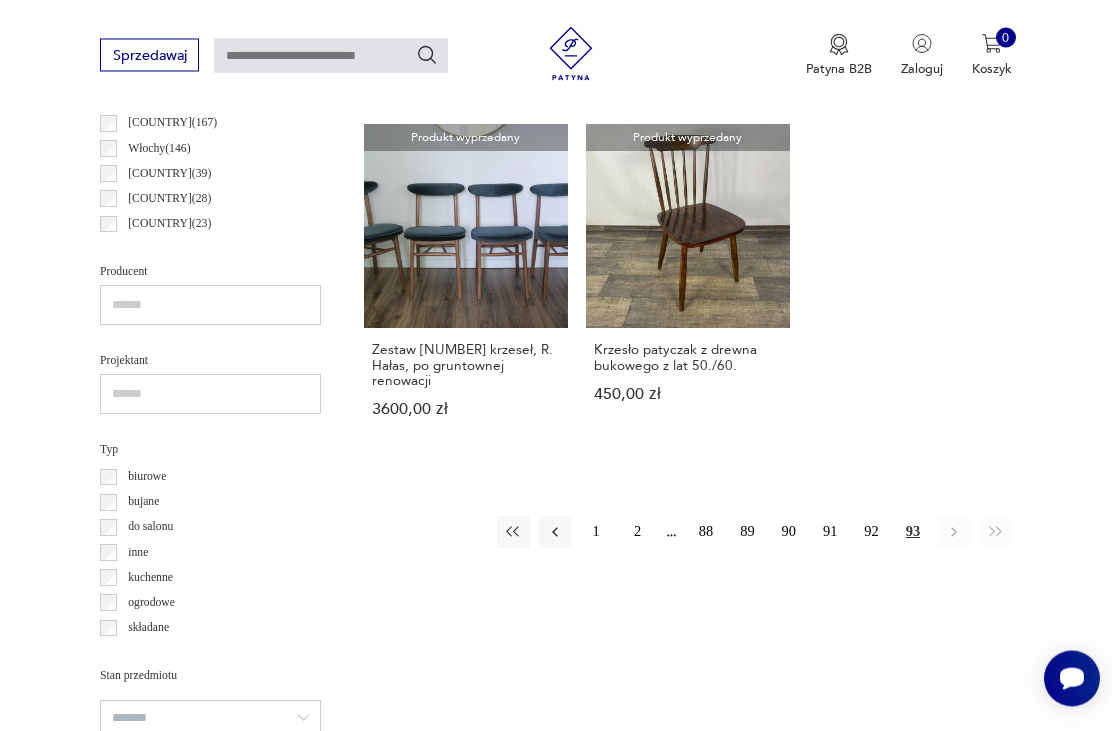 click on "88" at bounding box center [706, 533] 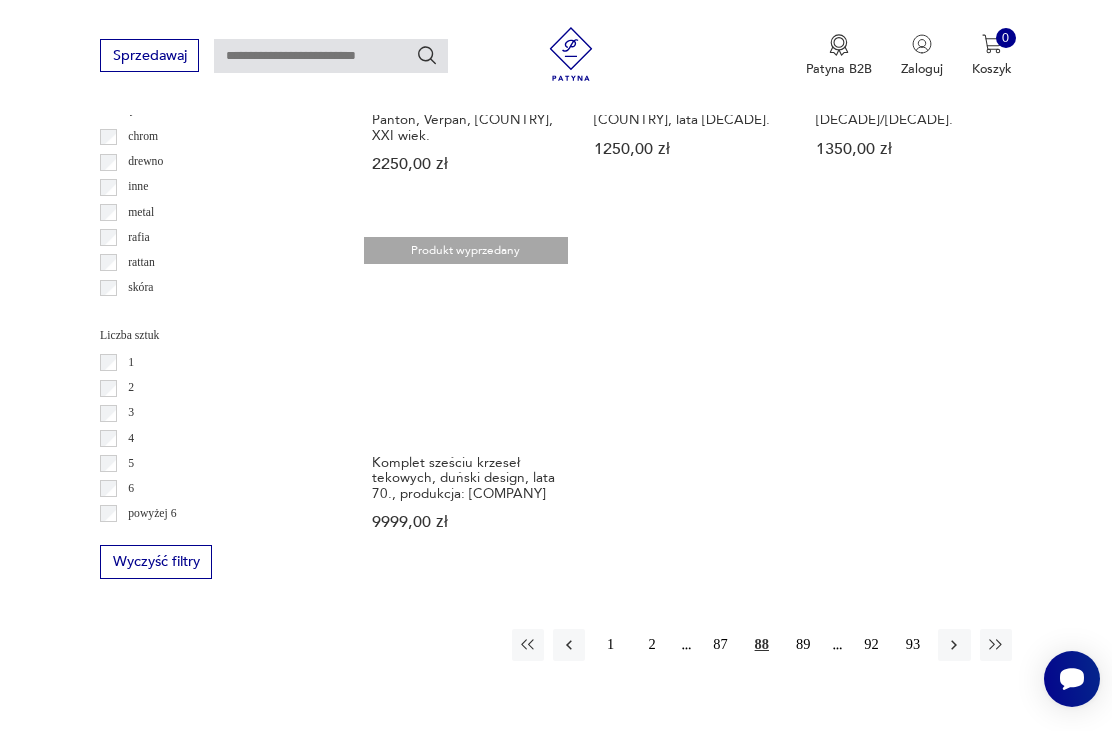 scroll, scrollTop: 2589, scrollLeft: 0, axis: vertical 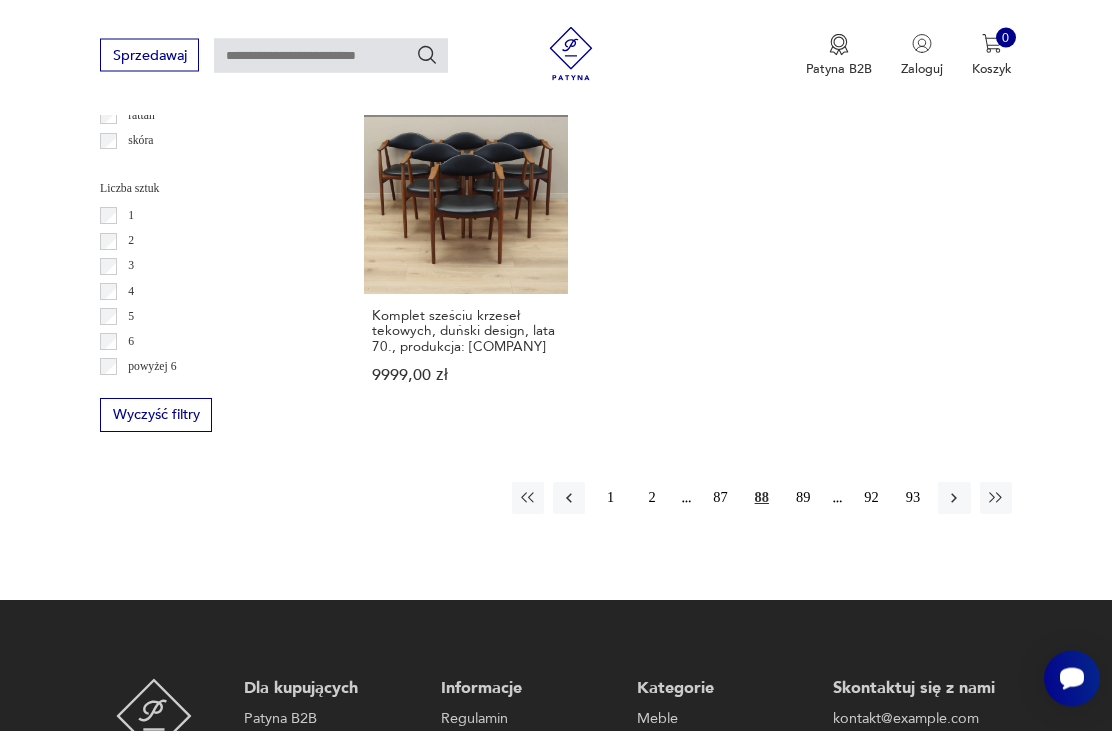 click on "Produkt wyprzedany Krzesło GFM-22, typ 200/128, proj. [DESIGNER], Gościcińska Fabryka Mebli, lata 60. Produkt wyprzedany Krzesło typ 200-190, proj. [DESIGNER] #1 Produkt wyprzedany Krzesła tapicerowane 296 – [DESIGNER] Produkt wyprzedany Krzesło typ 200-190, proj. [DESIGNER] #2 Produkt wyprzedany Komplet czterech krzeseł tekowych, prod. [COMPANY], [COUNTRY], lata 60. Produkt wyprzedany Palisandrowe krzesło gabinetowe No. 43 – proj. [DESIGNER] dla [COMPANY] – [COUNTRY] – lata 60. Produkt wyprzedany Krzesło, lata 60. Produkt wyprzedany Para krzeseł Flex, proj. [DESIGNER], [COMPANY], [COUNTRY], XXI w. Produkt wyprzedany Krzeseło insp. projektem [DESIGNER] z lat 70. Produkt wyprzedany Krzesło model 31, proj. [DESIGNER], lata 60. Produkt wyprzedany Para krzeseł insp. Cesca, proj. [DESIGNER], [COUNTRY], lata 70. Produkt wyprzedany" at bounding box center [688, -670] 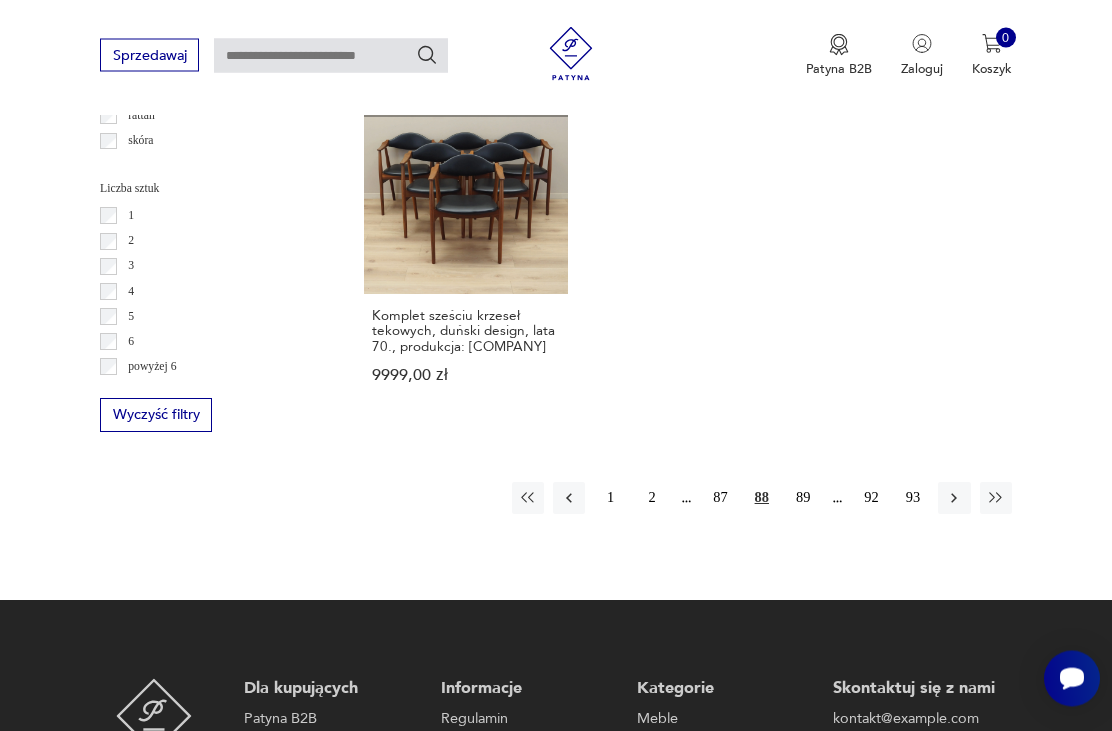 click on "87" at bounding box center [720, 499] 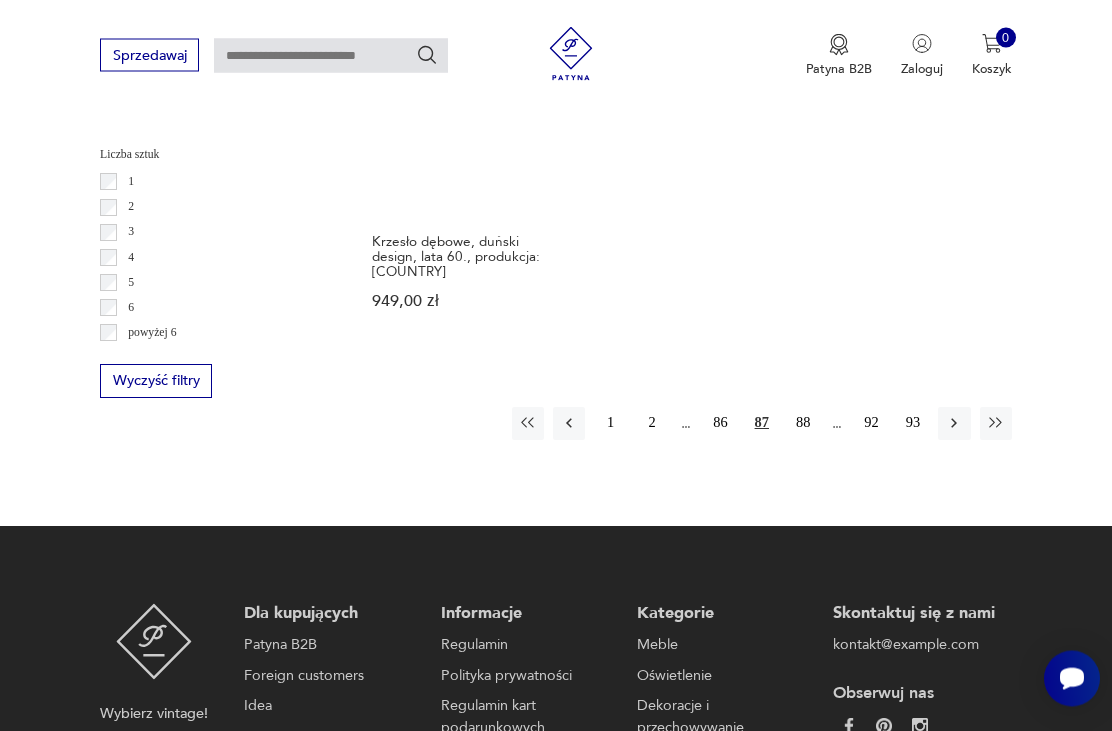 scroll, scrollTop: 2624, scrollLeft: 0, axis: vertical 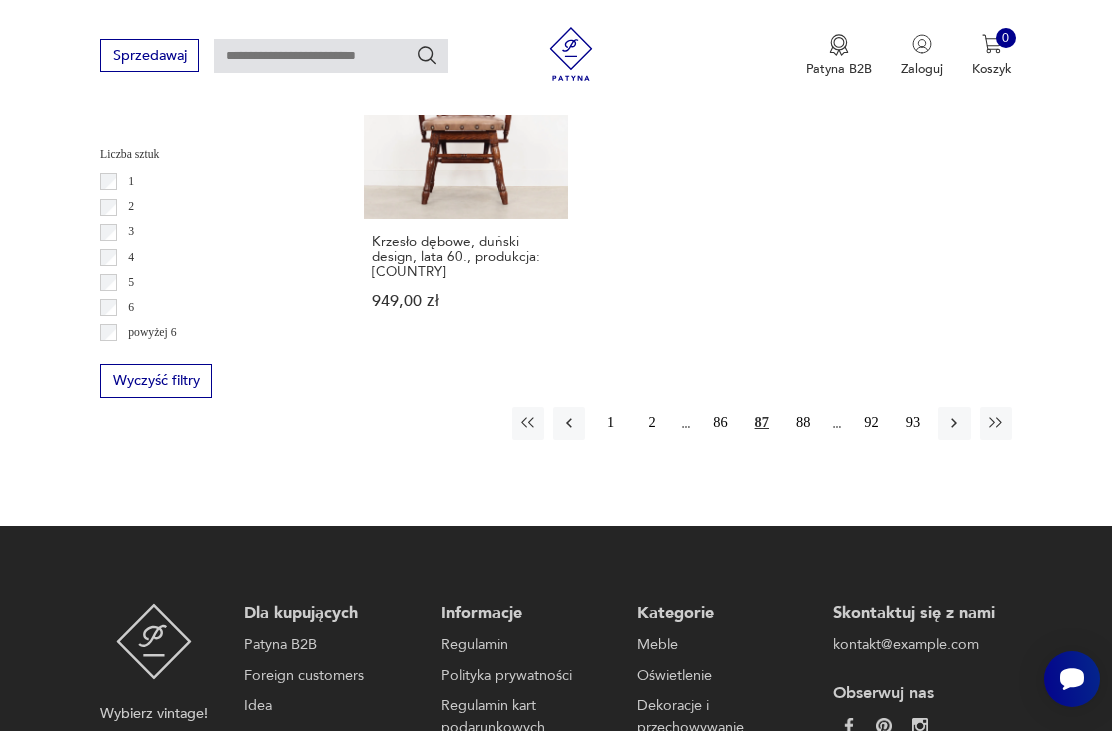 click on "1 2 86 87 88 92 93" at bounding box center [762, 423] 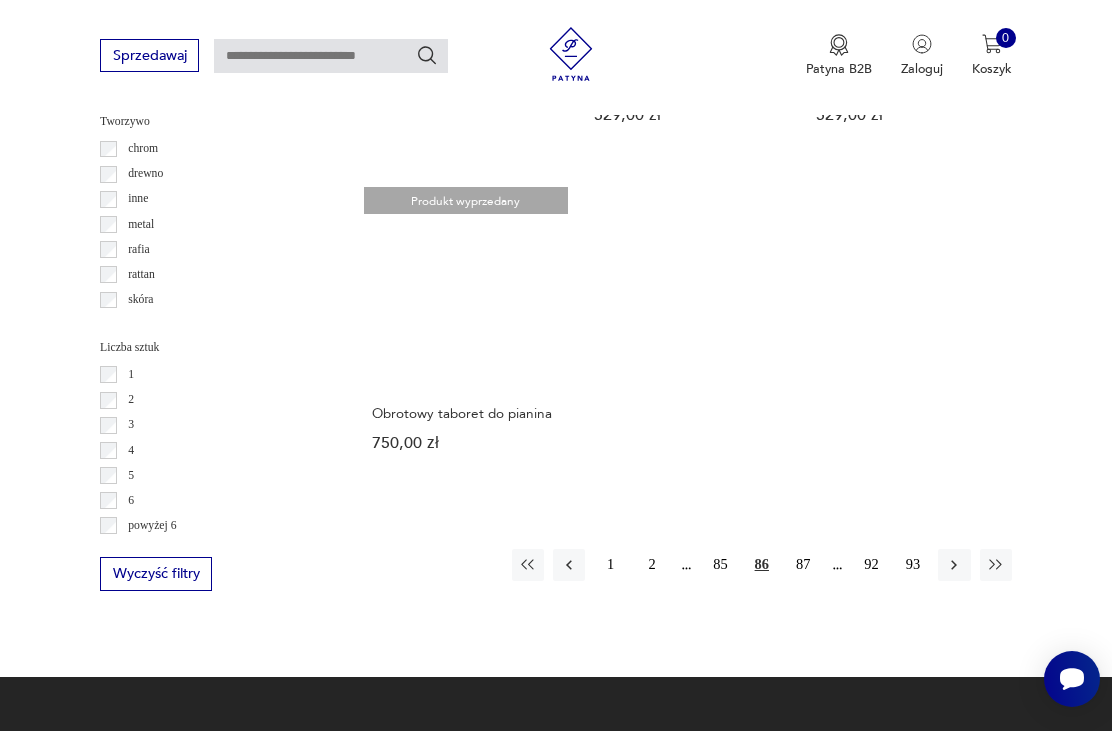 scroll, scrollTop: 2435, scrollLeft: 0, axis: vertical 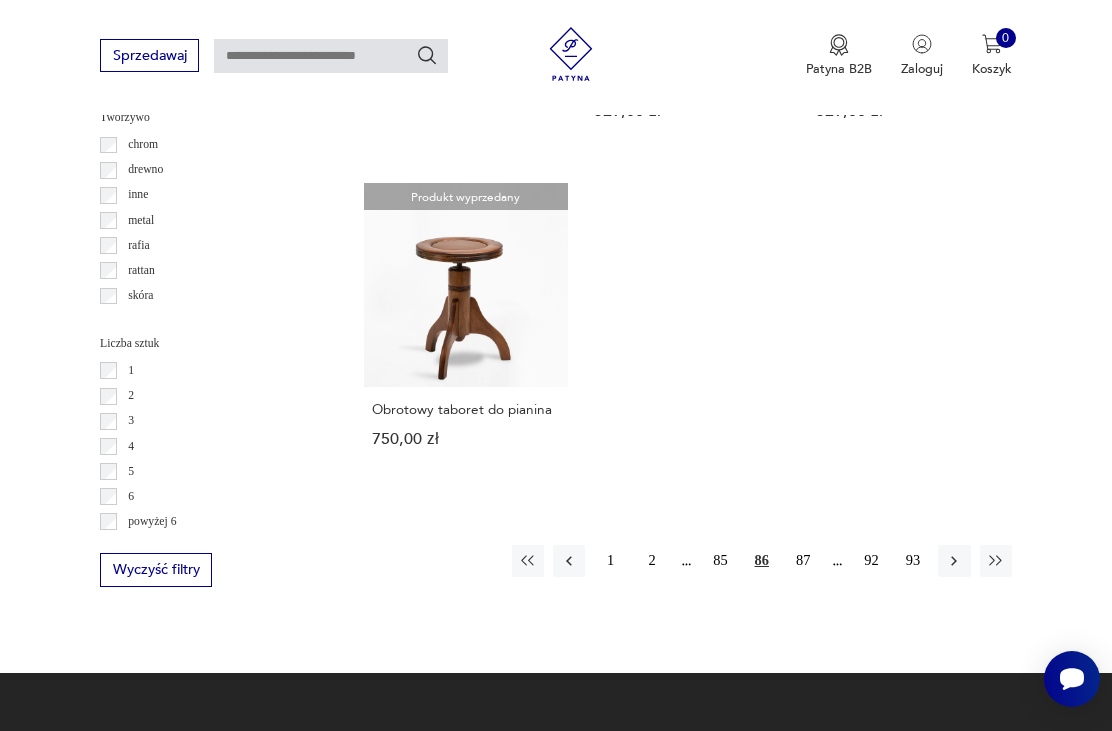 click on "2" at bounding box center (652, 561) 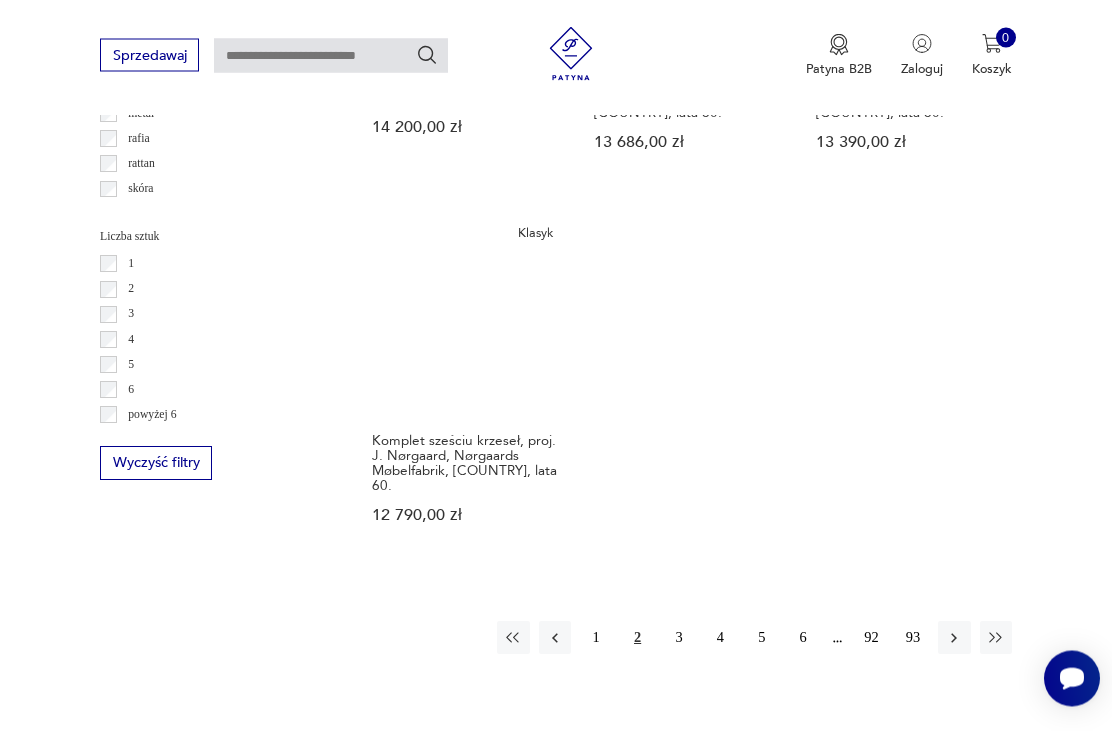 scroll, scrollTop: 2542, scrollLeft: 0, axis: vertical 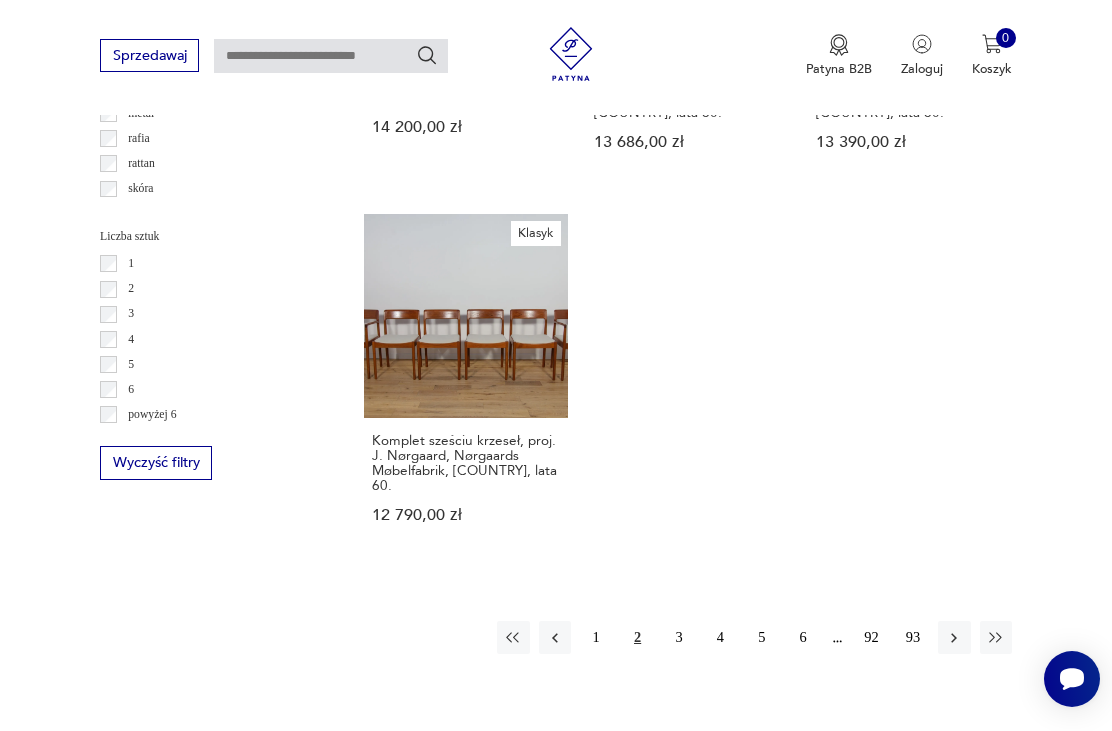 click on "3" at bounding box center [679, 637] 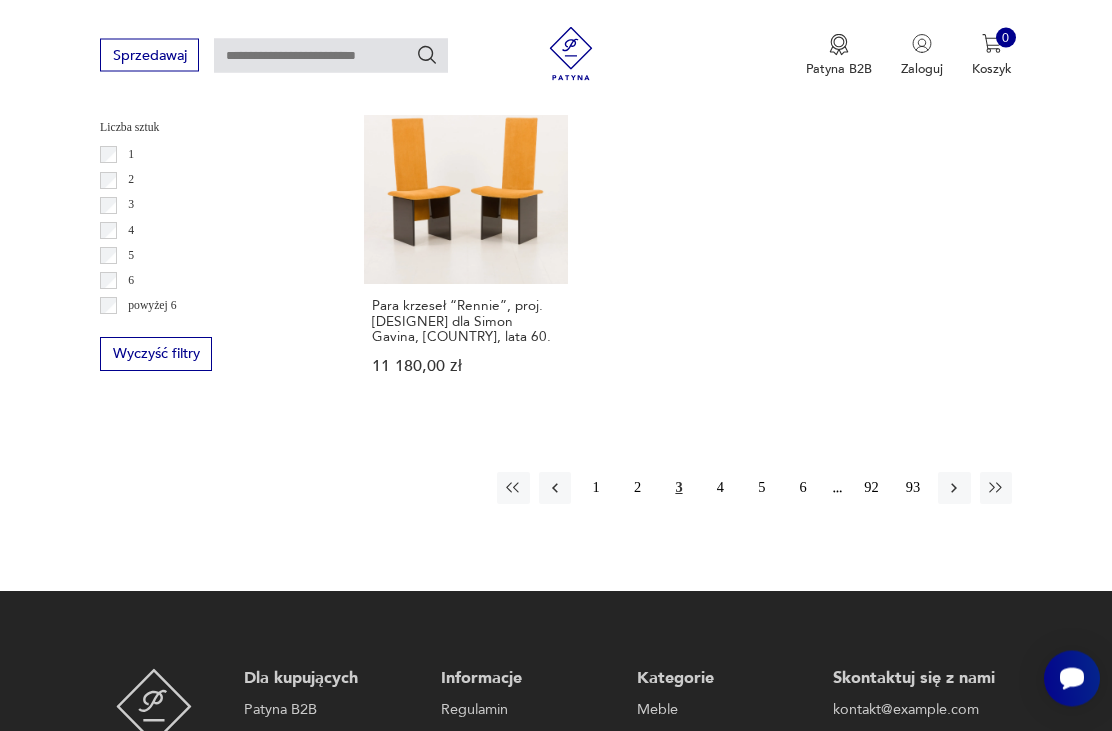scroll, scrollTop: 2651, scrollLeft: 0, axis: vertical 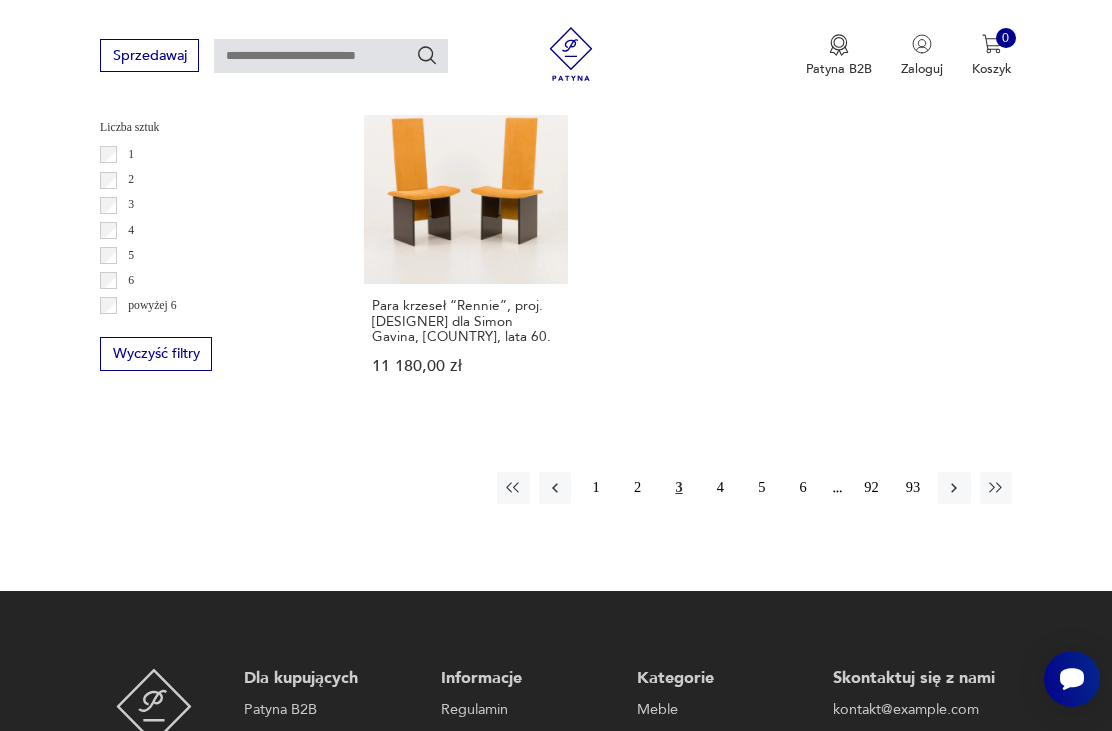 click on "5" at bounding box center (762, 488) 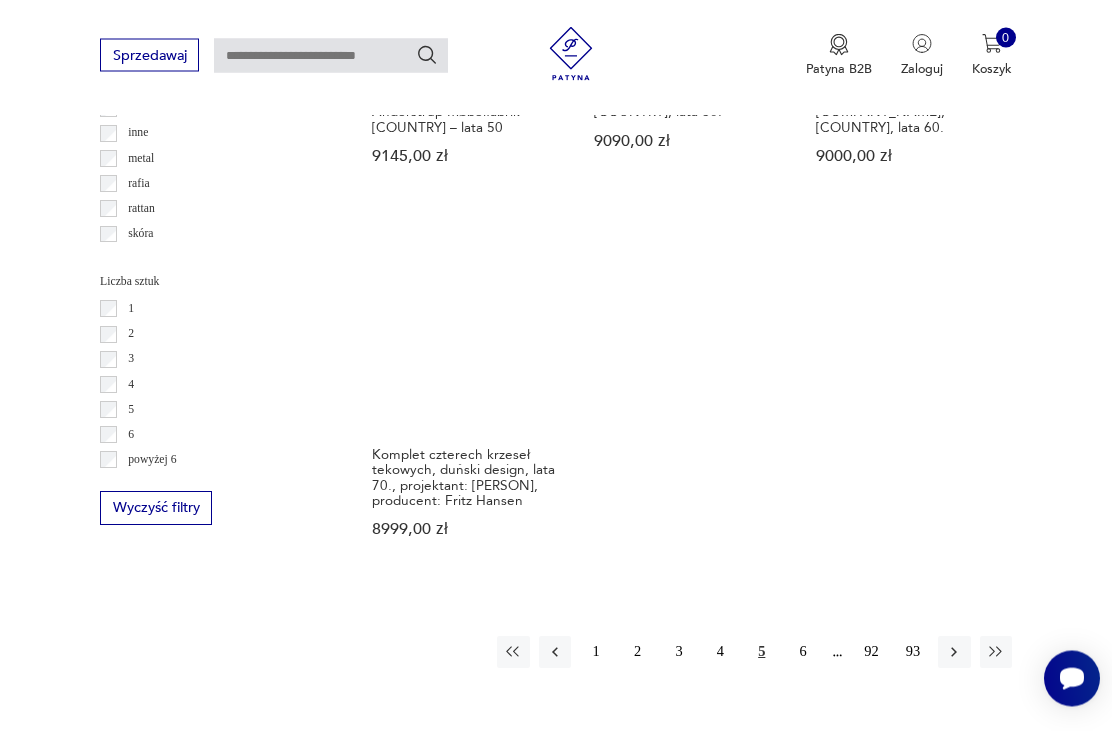 scroll, scrollTop: 2497, scrollLeft: 0, axis: vertical 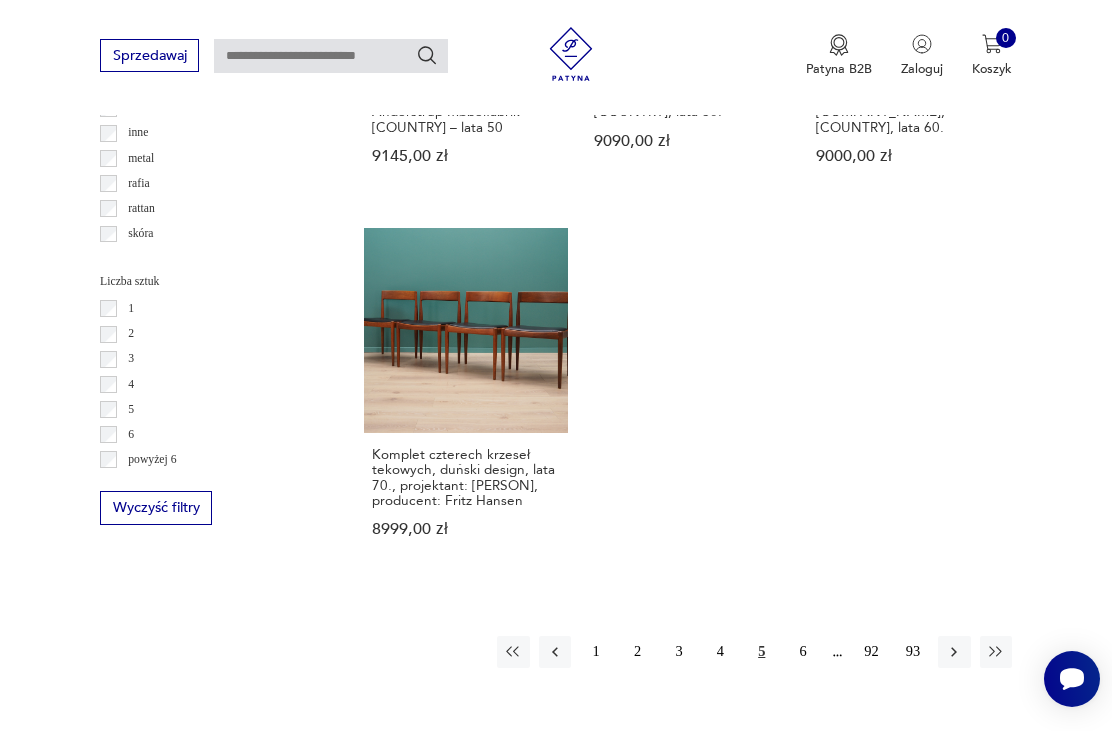 click on "6" at bounding box center [803, 652] 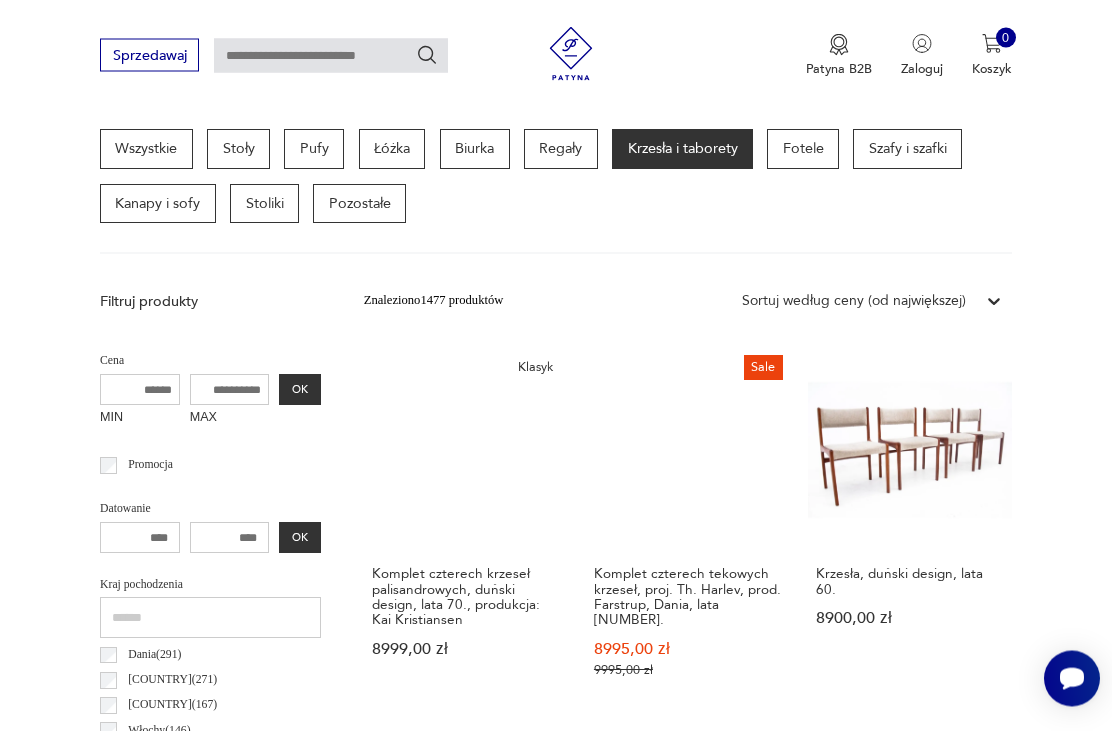 scroll, scrollTop: 0, scrollLeft: 0, axis: both 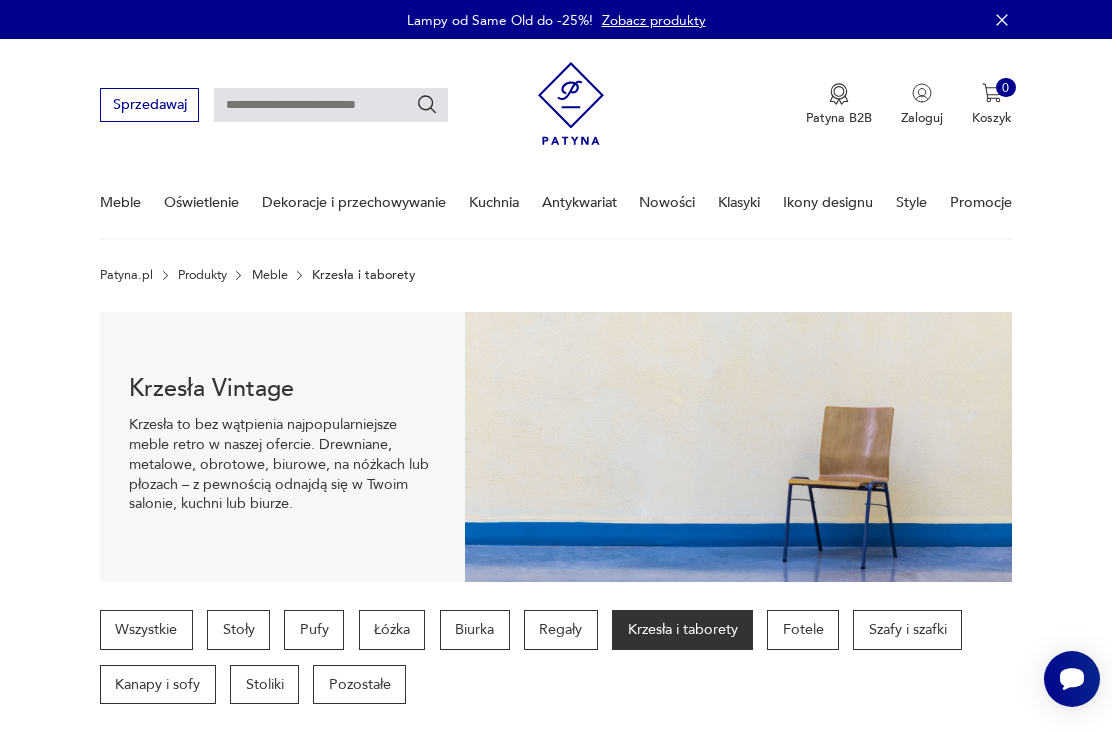 click at bounding box center (331, 105) 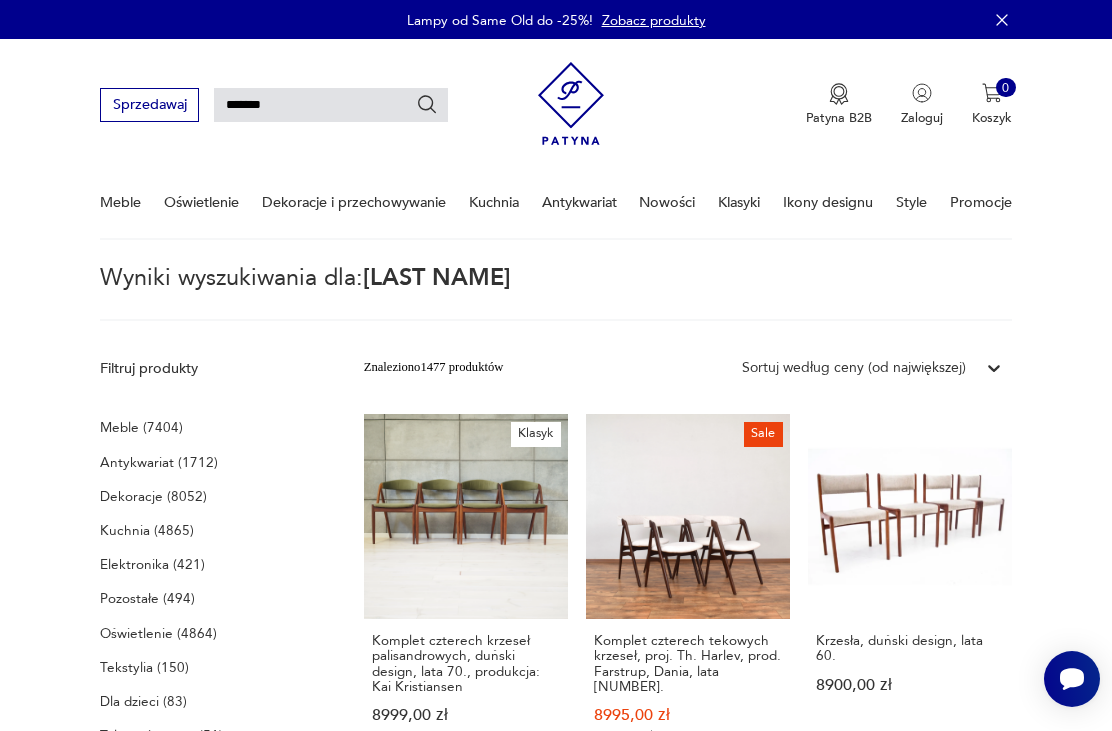 type on "*******" 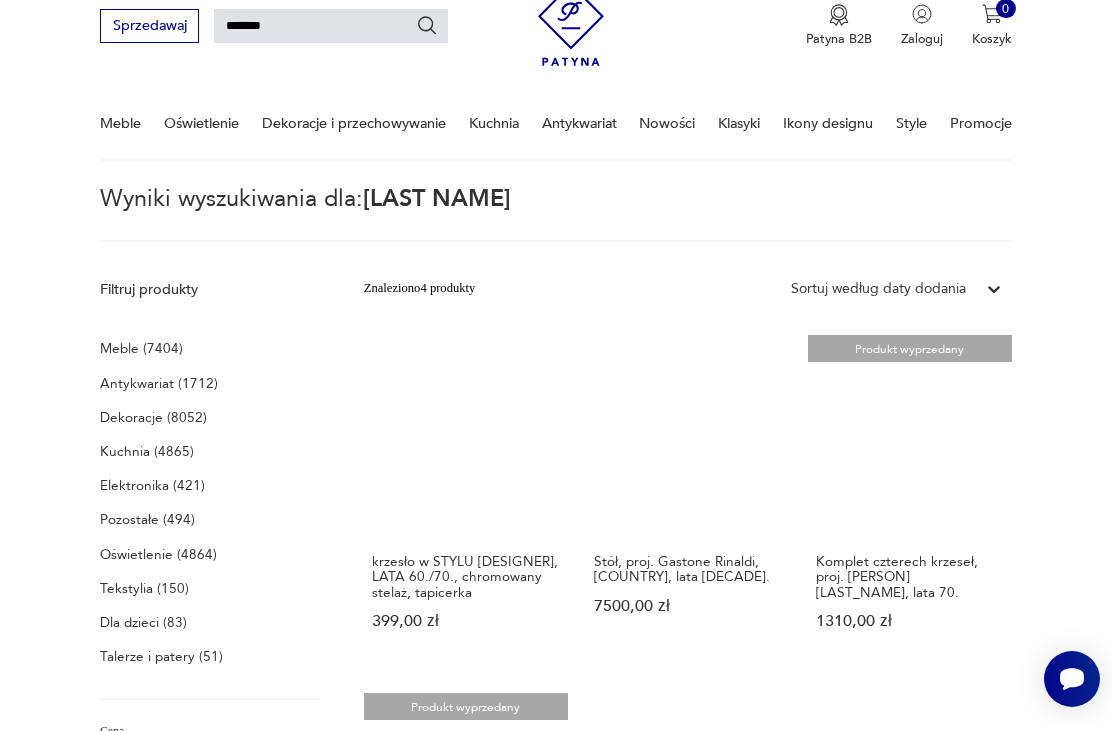 scroll, scrollTop: 0, scrollLeft: 0, axis: both 